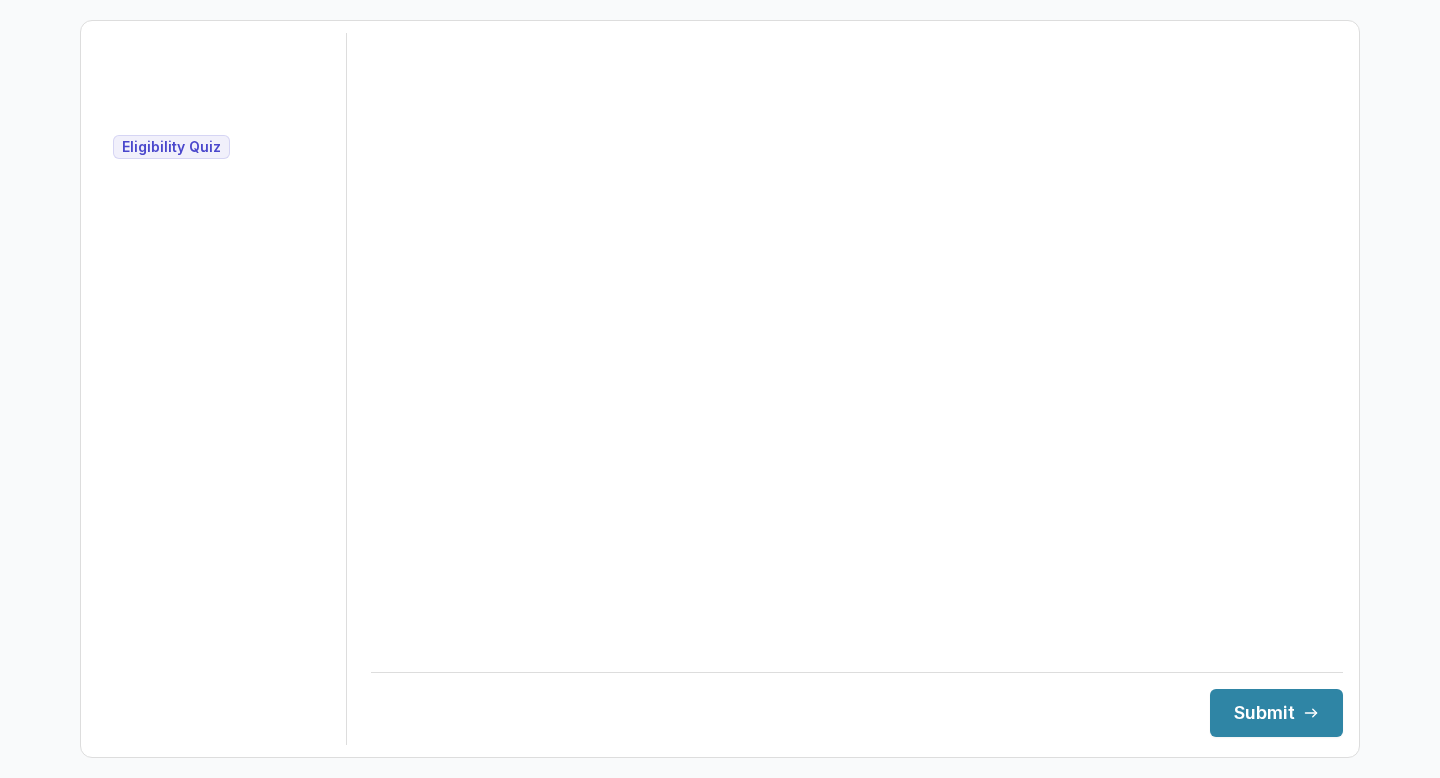 scroll, scrollTop: 0, scrollLeft: 0, axis: both 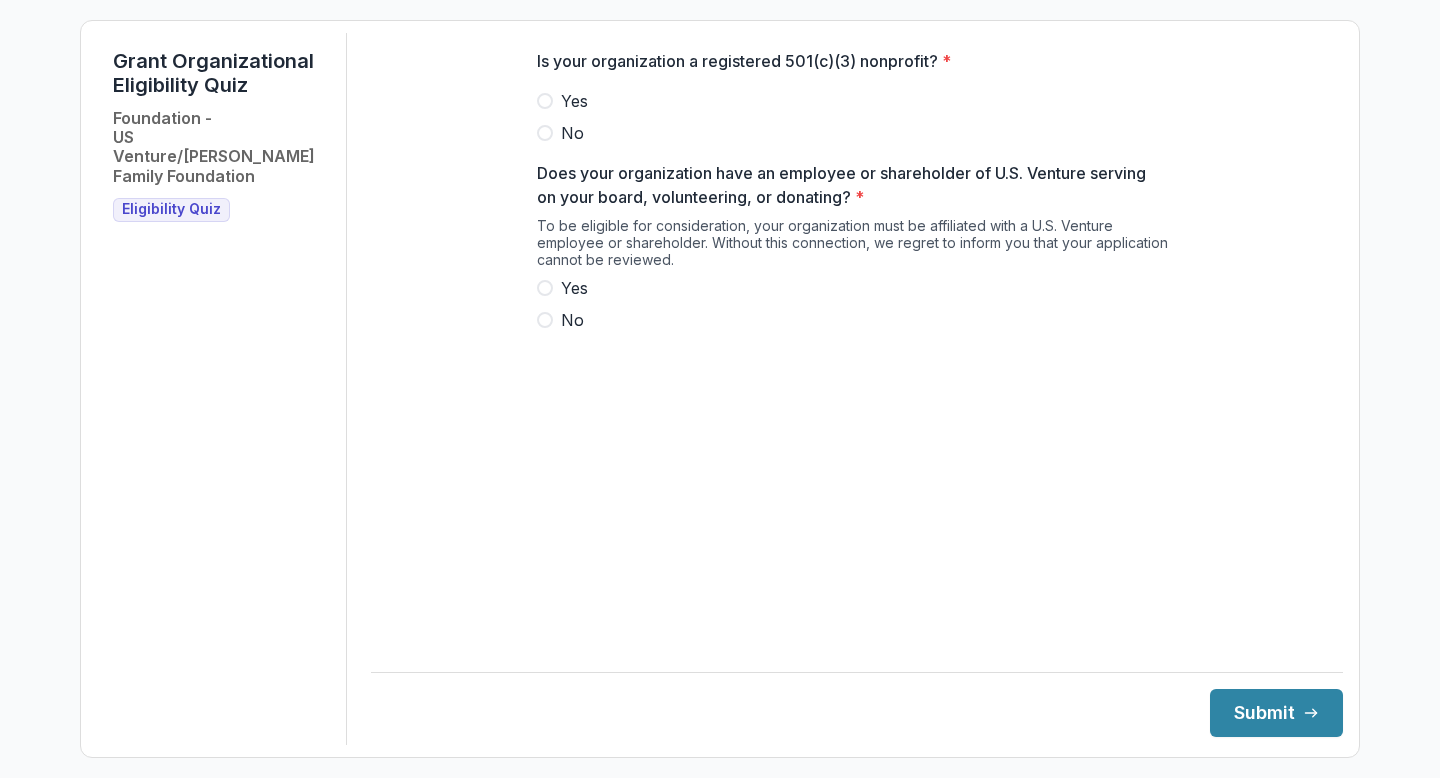 click on "Yes" at bounding box center (574, 101) 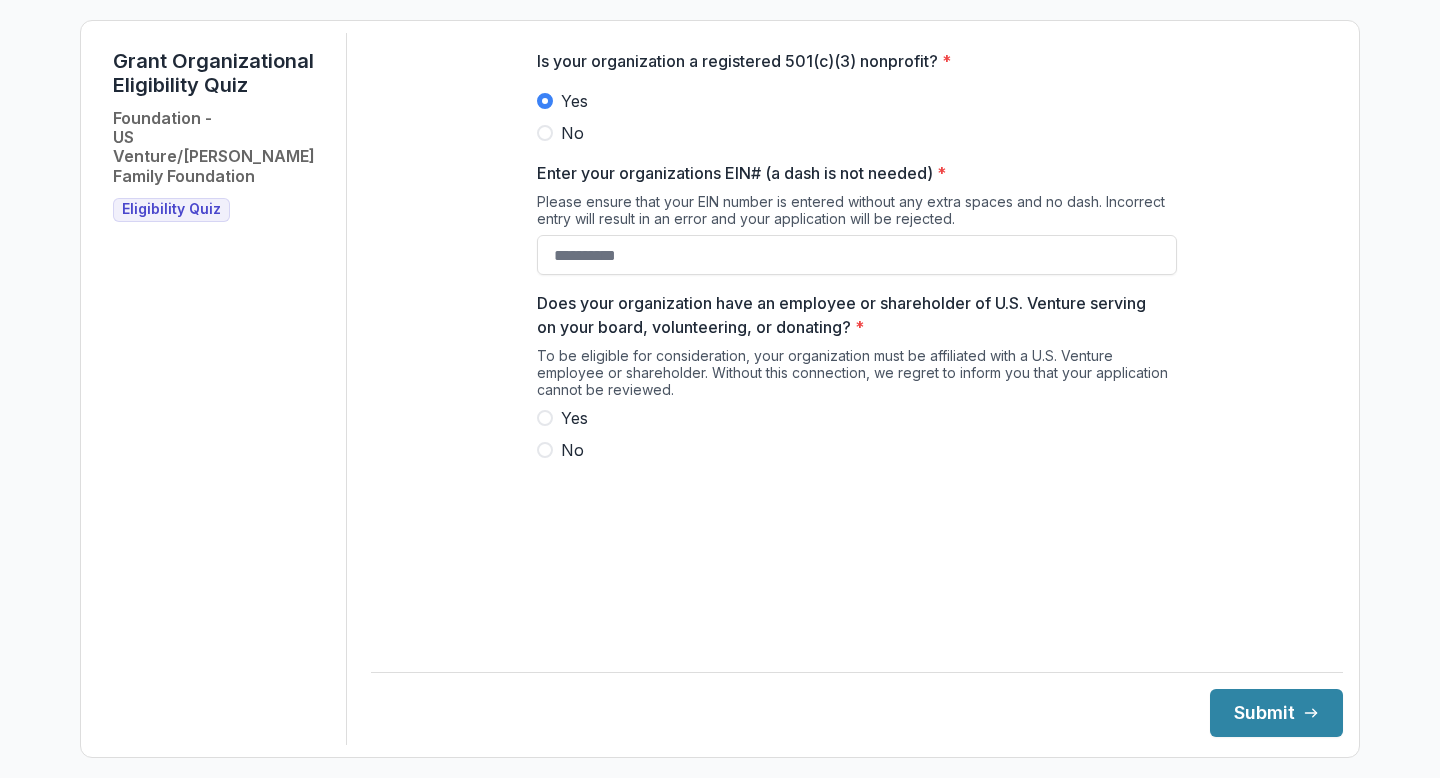 click on "Is your organization a registered 501(c)(3) nonprofit? * Yes No Enter your organizations EIN# (a dash is not needed)  * Please ensure that your EIN number is entered without any extra spaces and no dash. Incorrect entry will result in an error and your application will be rejected.  Does your organization have an employee or shareholder of U.S. Venture serving on your board, volunteering, or donating? * To be eligible for consideration, your organization must be affiliated with a U.S. Venture employee or shareholder. Without this connection, we regret to inform you that your application cannot be reviewed. Yes No" at bounding box center (857, 263) 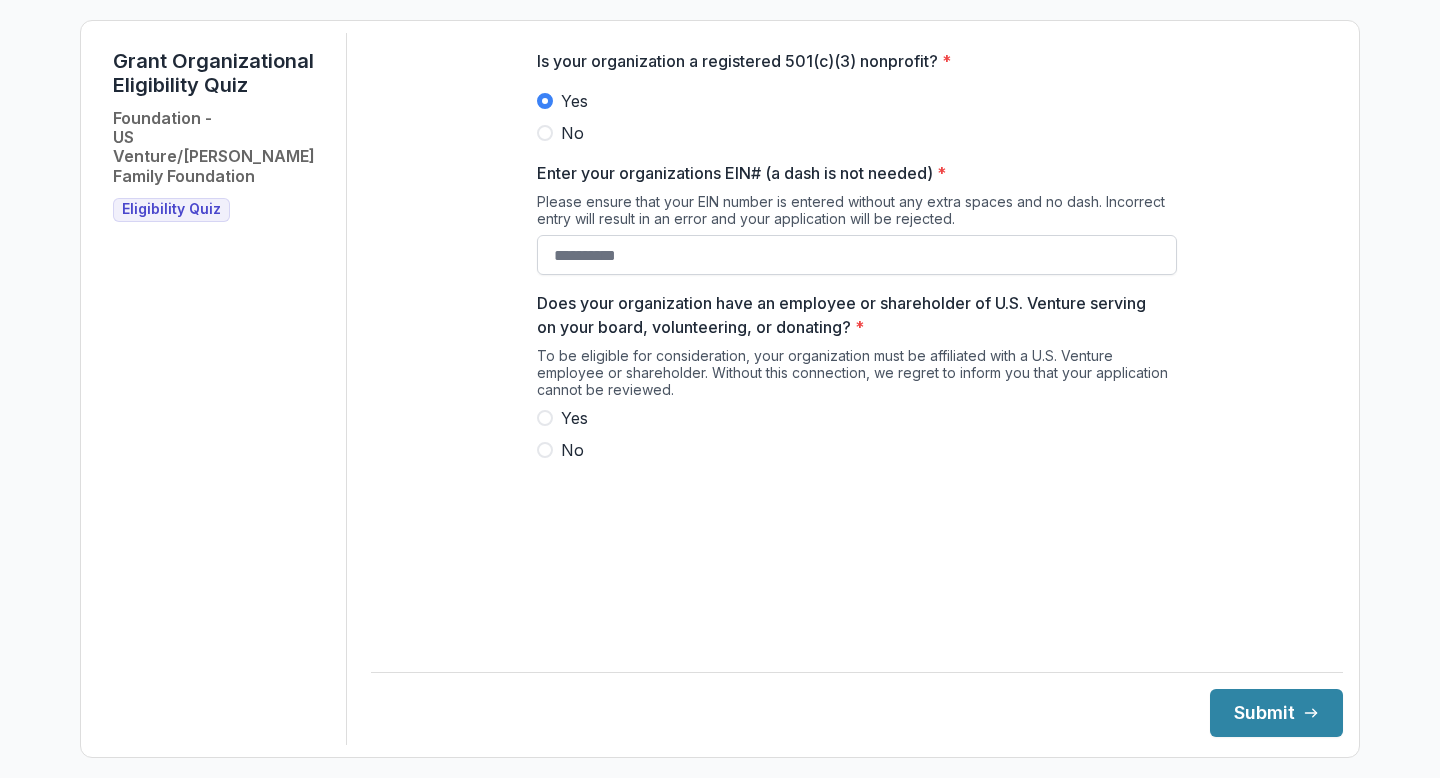 click on "Enter your organizations EIN# (a dash is not needed)  *" at bounding box center (857, 255) 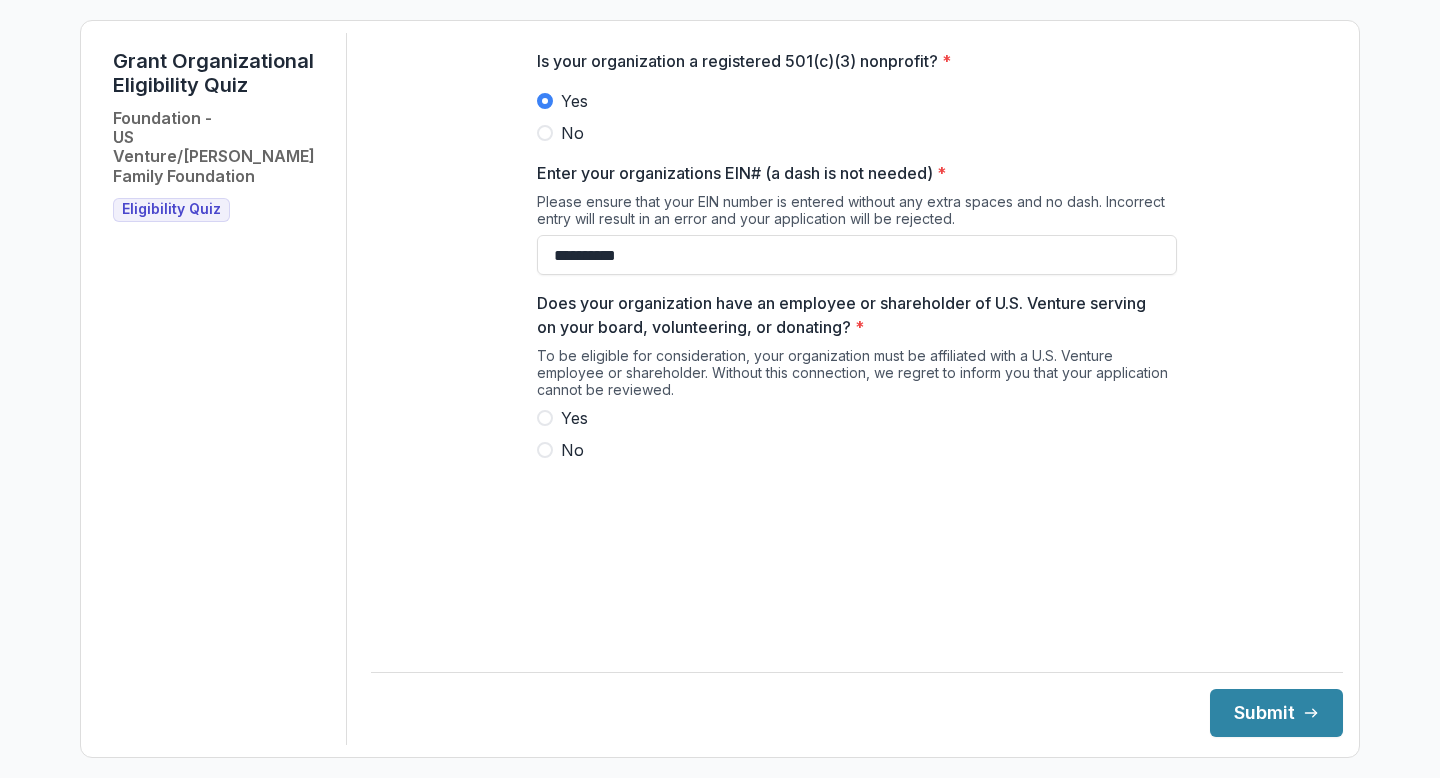 type on "**********" 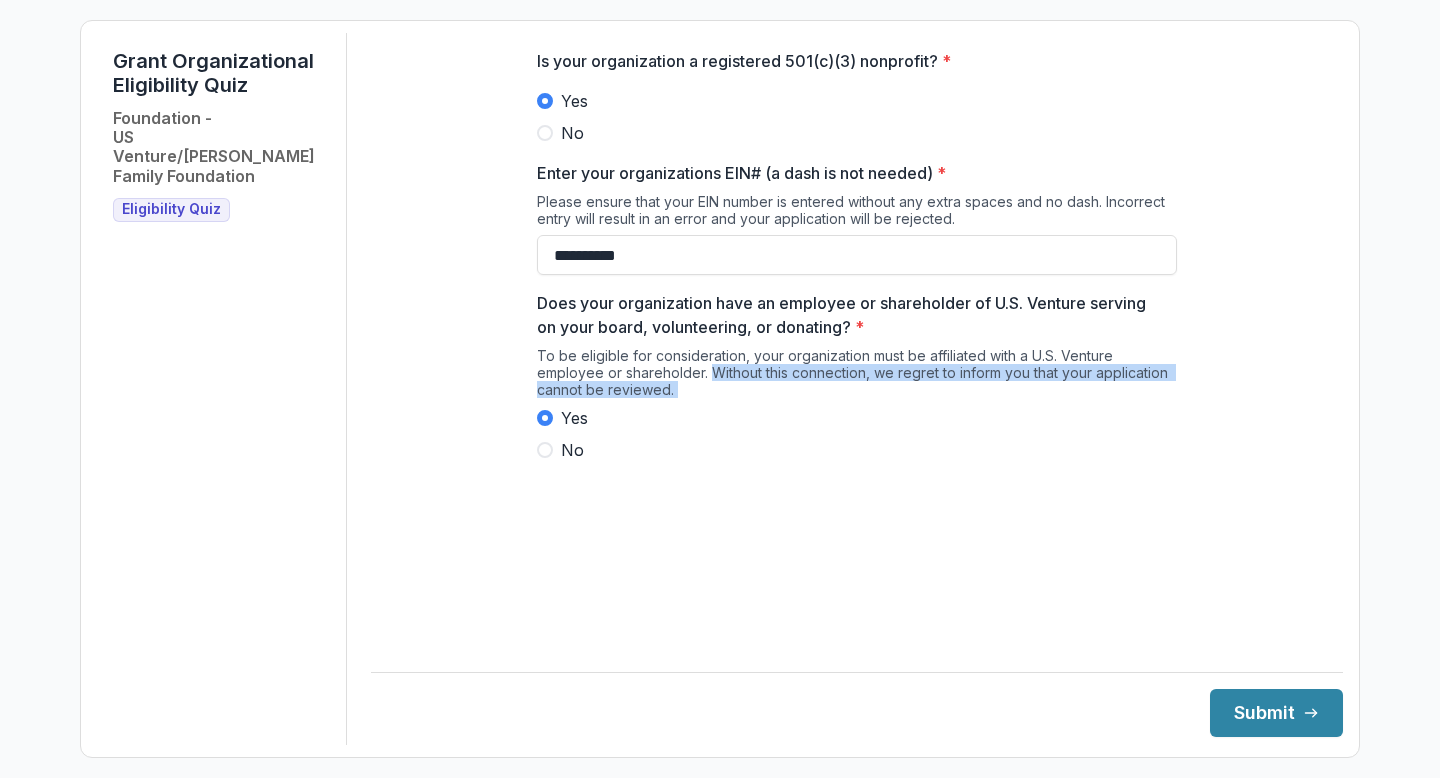 drag, startPoint x: 715, startPoint y: 395, endPoint x: 715, endPoint y: 428, distance: 33 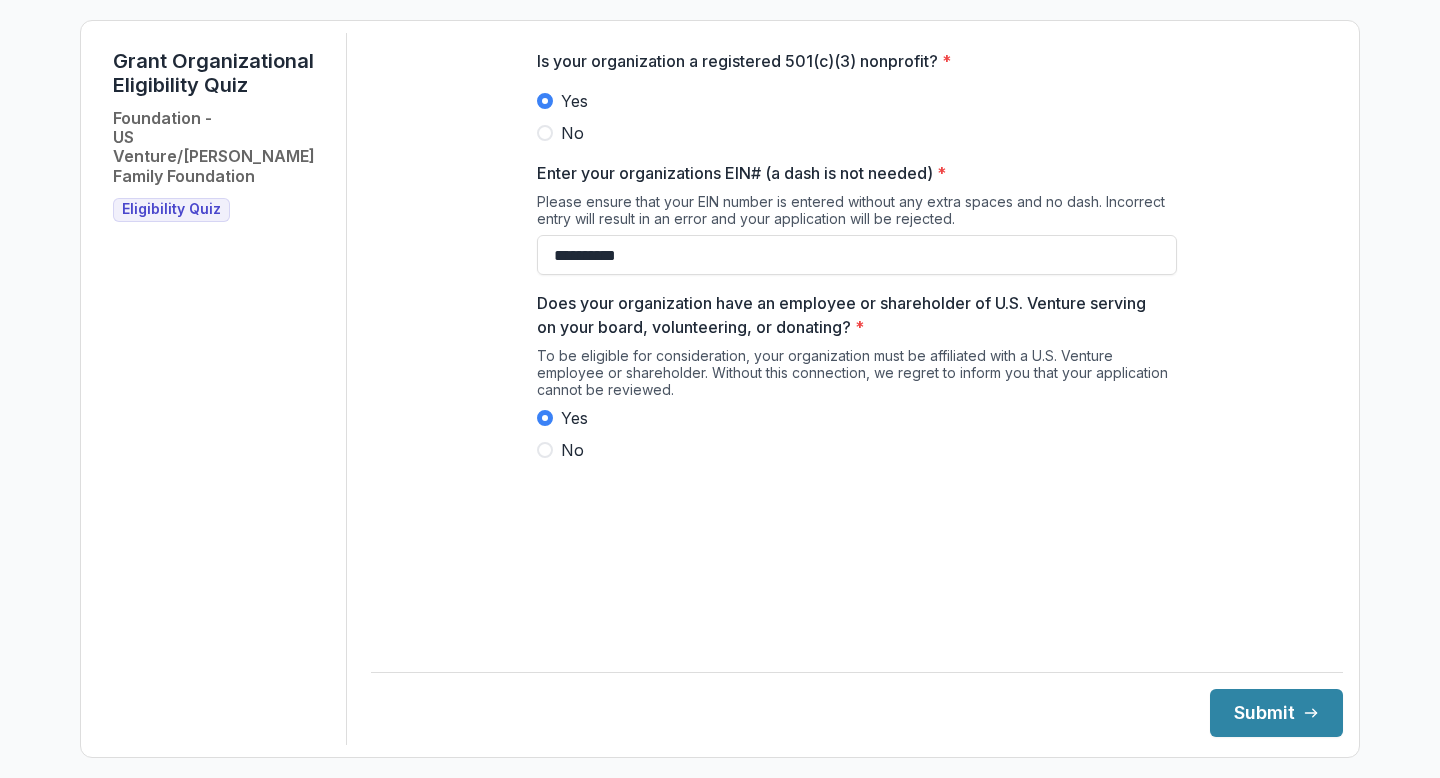click on "To be eligible for consideration, your organization must be affiliated with a U.S. Venture employee or shareholder. Without this connection, we regret to inform you that your application cannot be reviewed." at bounding box center [857, 376] 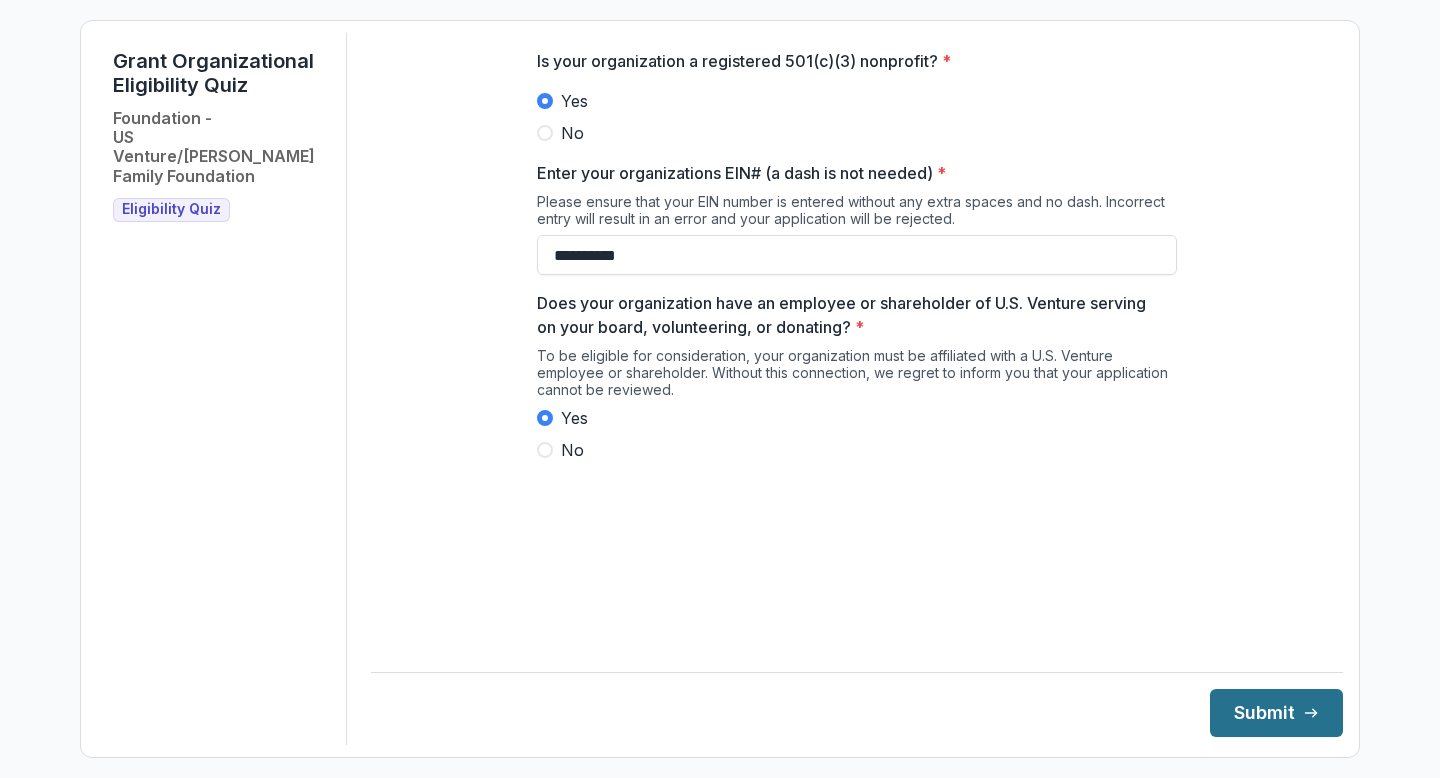 click on "Submit" at bounding box center [1276, 713] 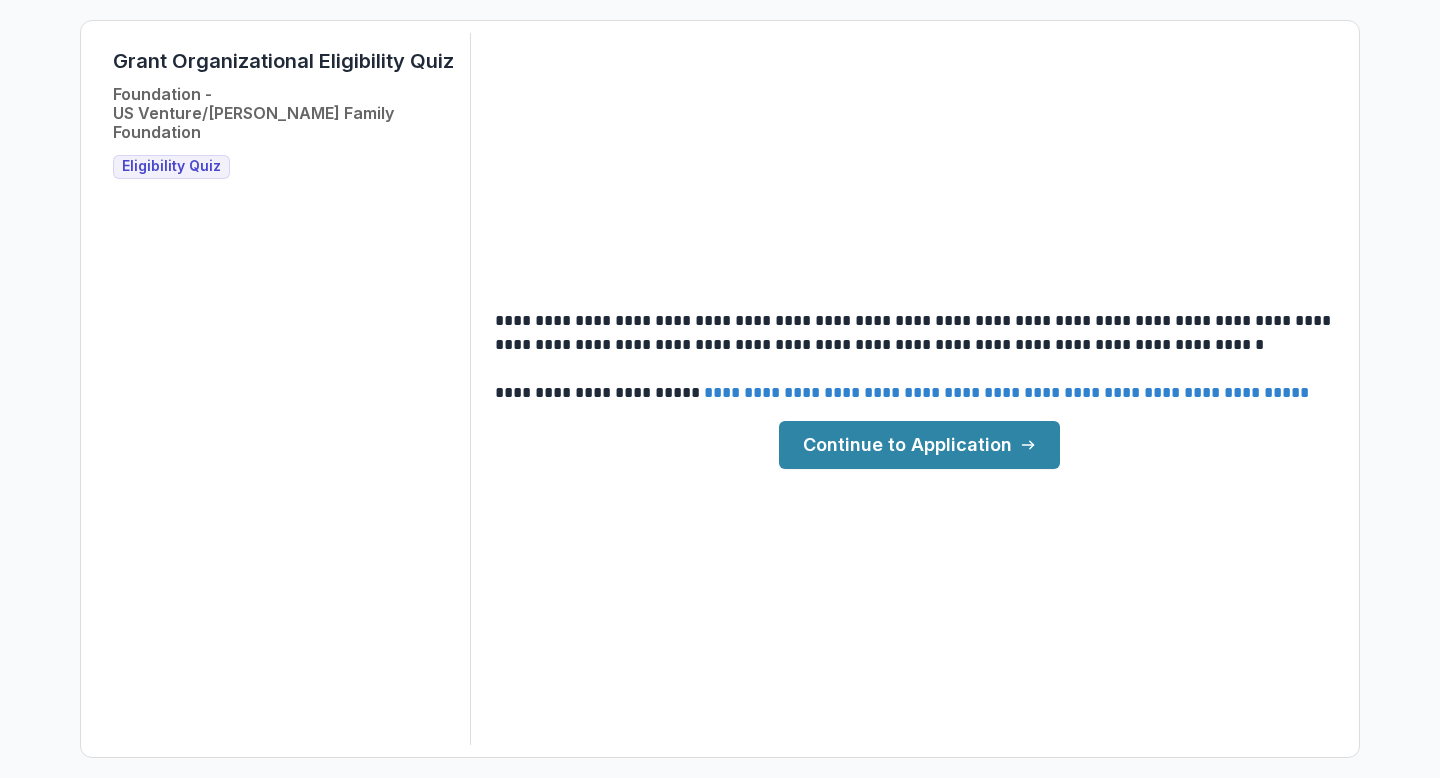 click on "Continue to Application" at bounding box center [919, 445] 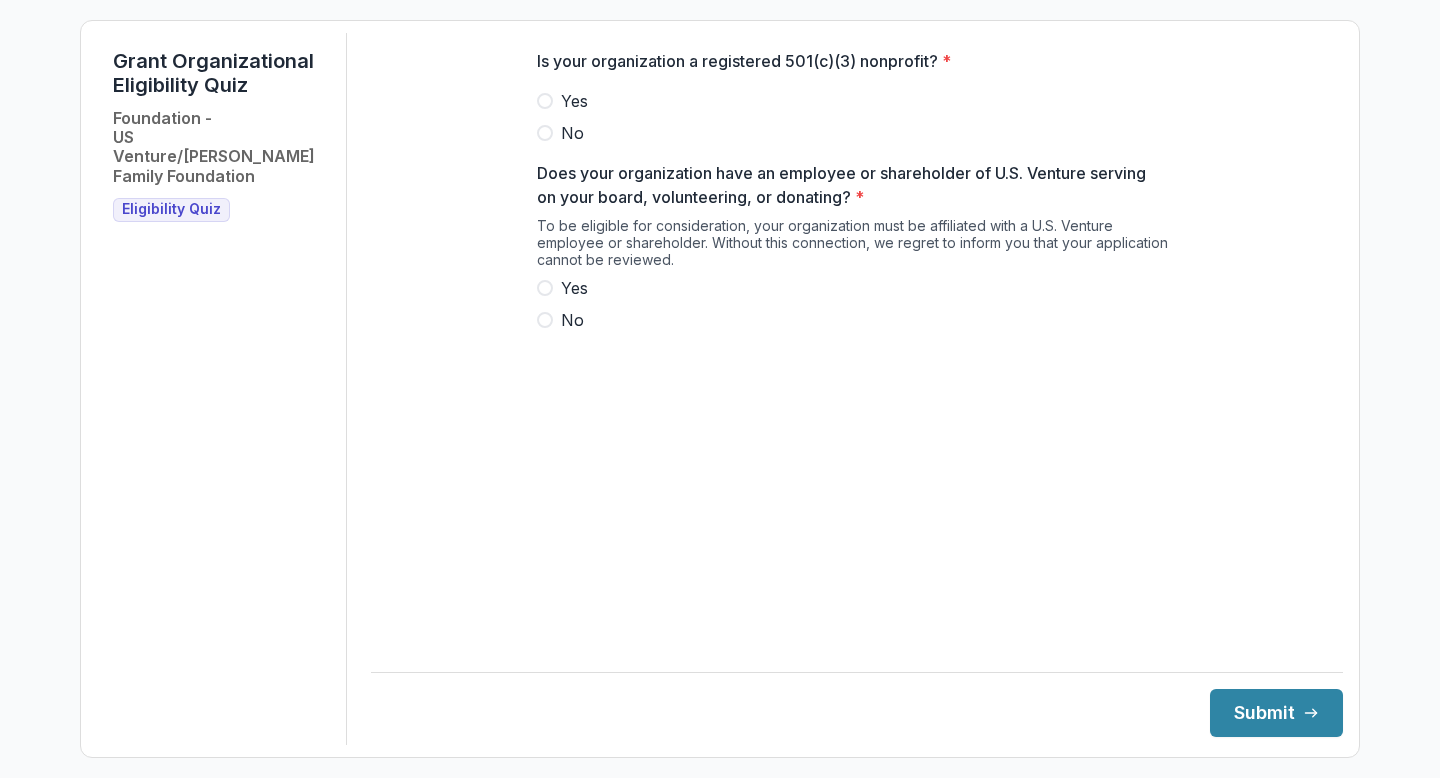 click on "Yes" at bounding box center [574, 101] 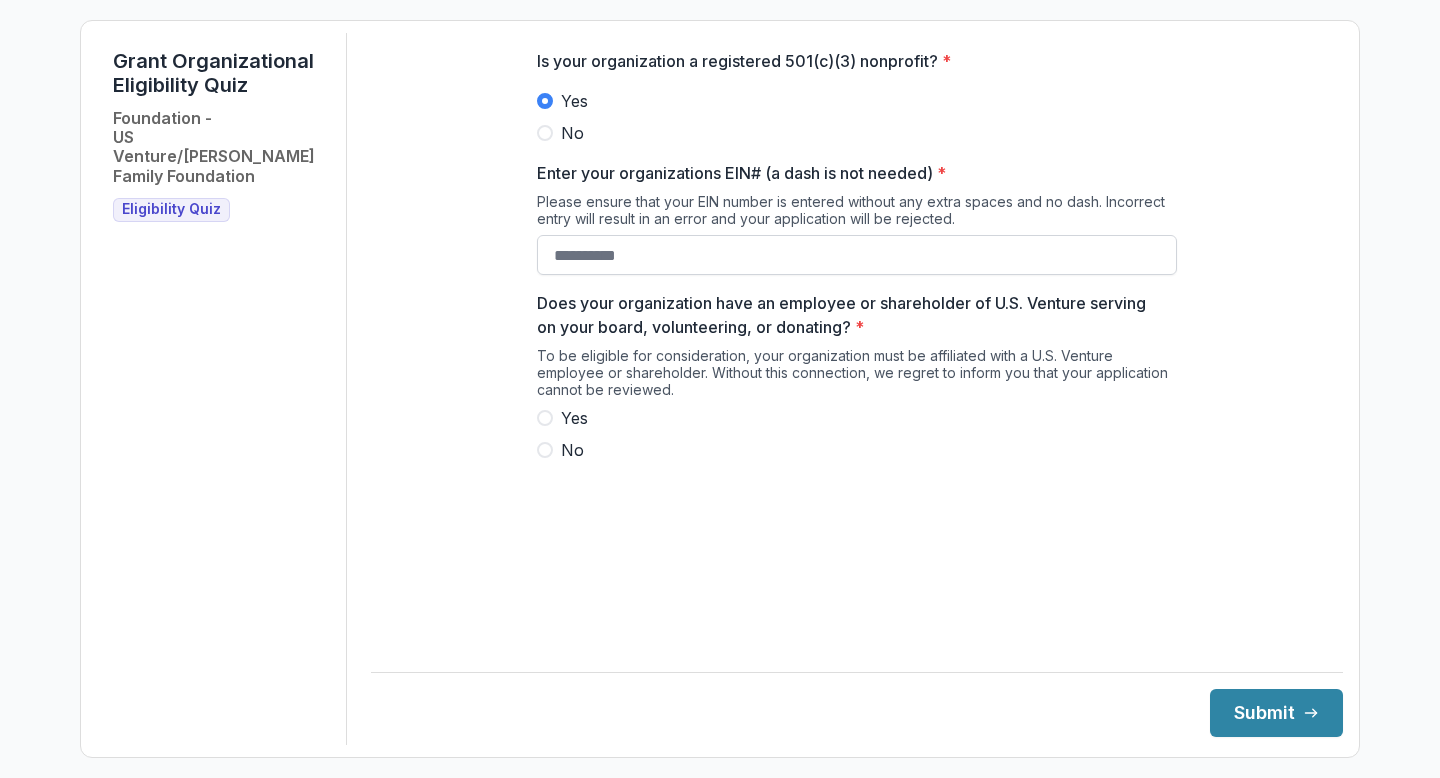 click on "Enter your organizations EIN# (a dash is not needed)  *" at bounding box center (857, 255) 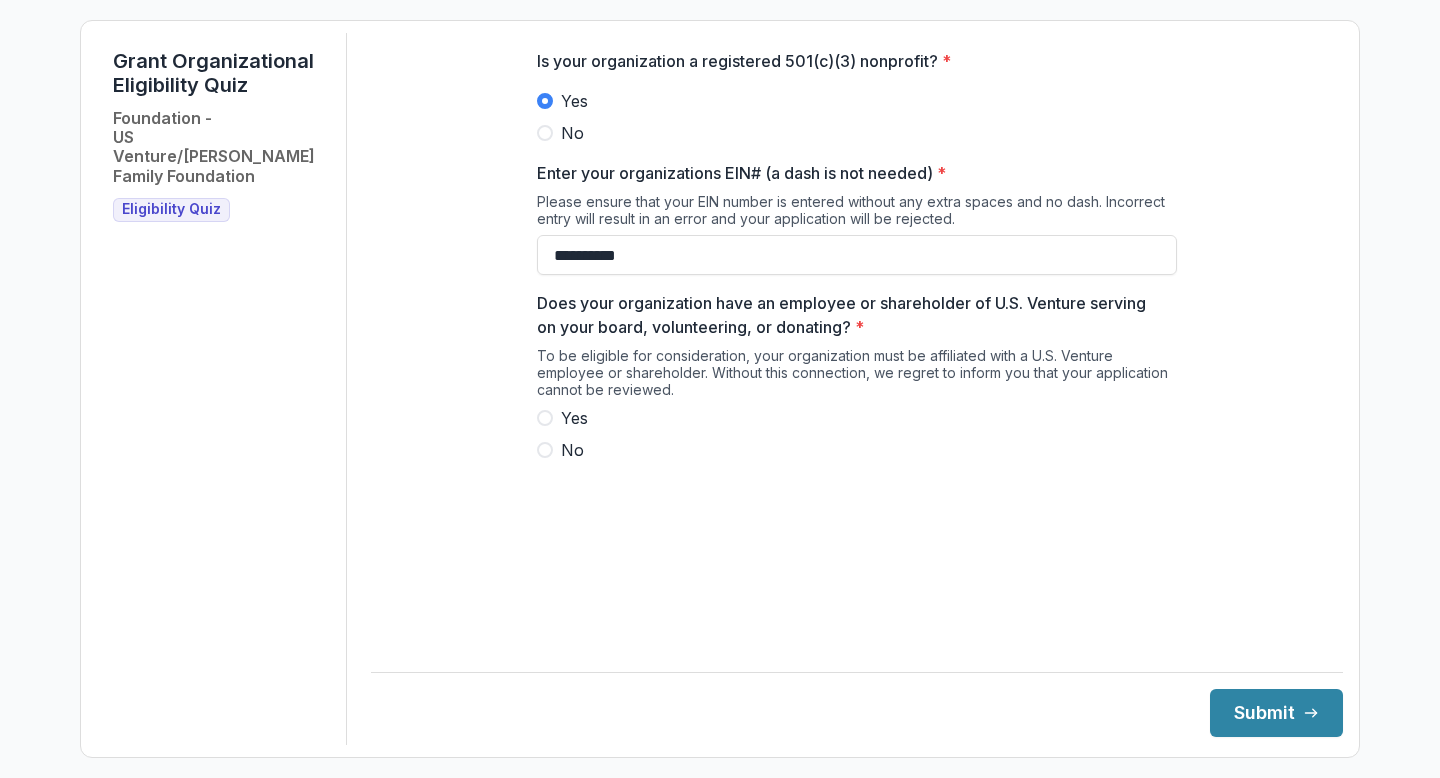 click on "Yes" at bounding box center (574, 418) 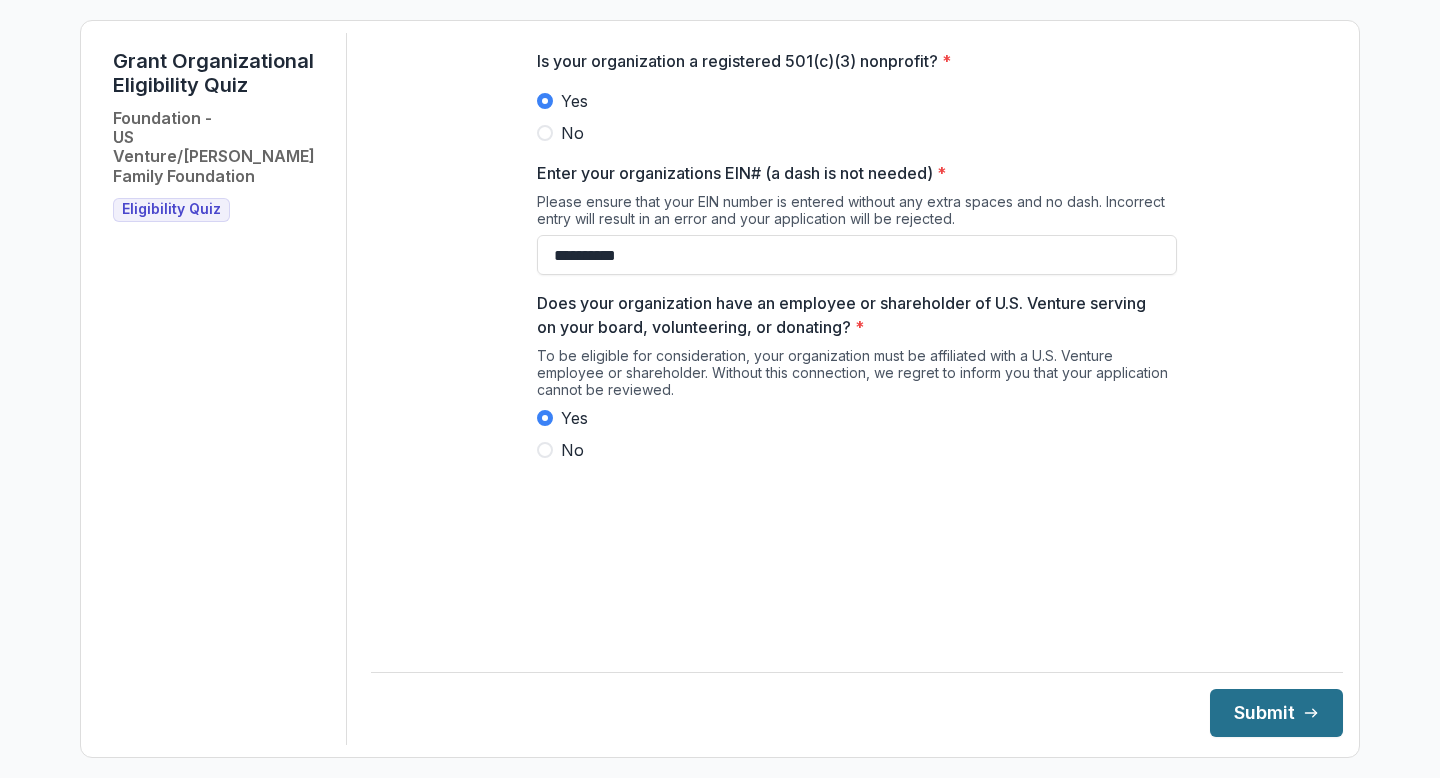 click on "Submit" at bounding box center (1276, 713) 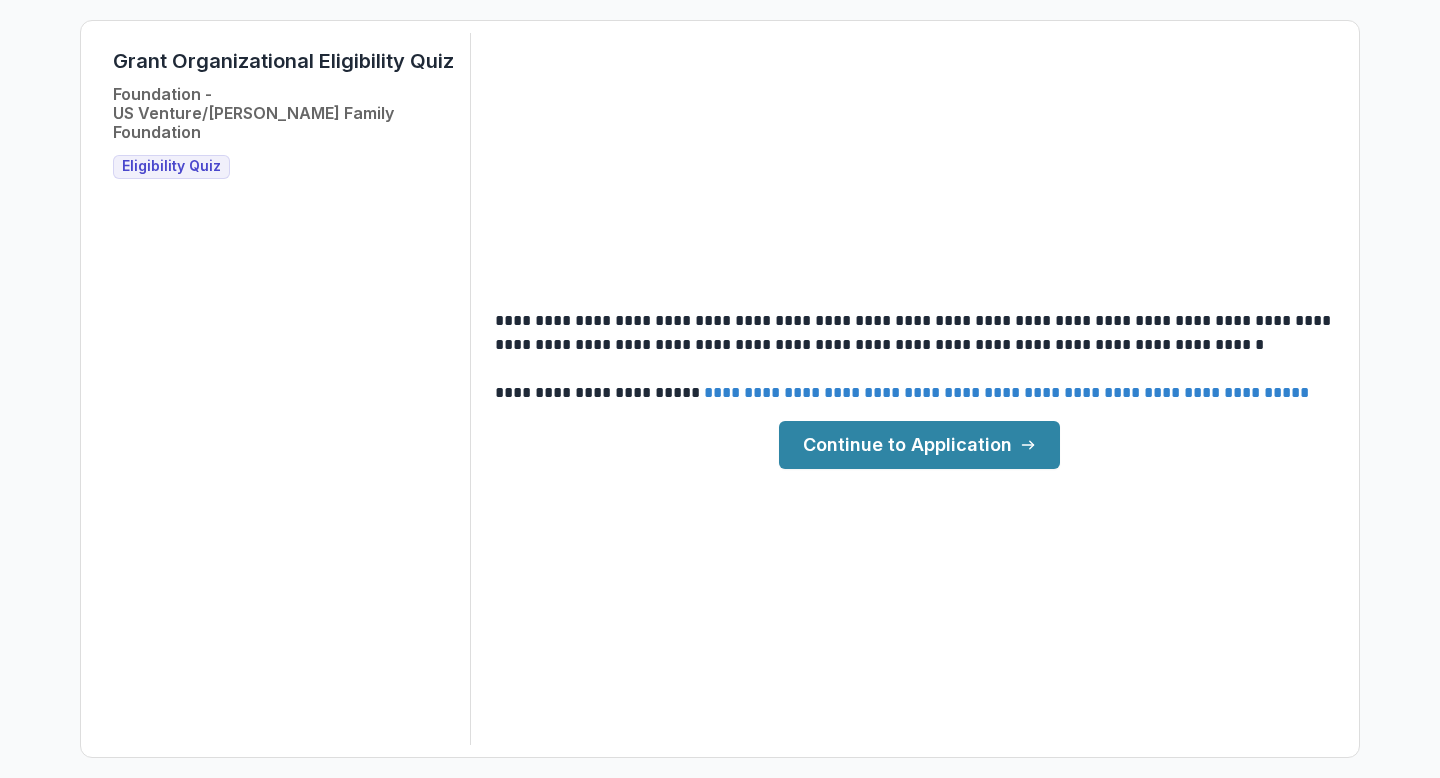 click on "Continue to Application" at bounding box center (919, 445) 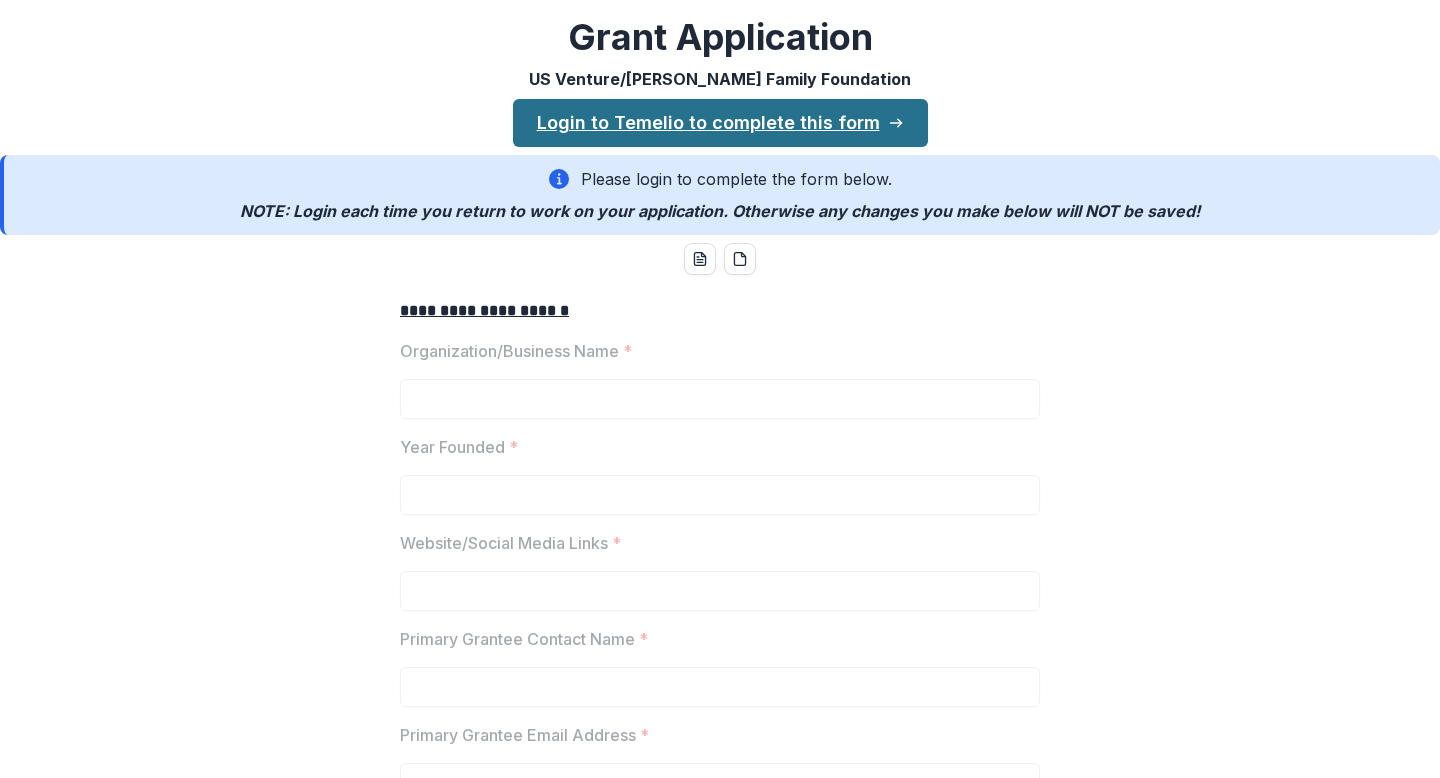 click on "Login to Temelio to complete this form" at bounding box center [720, 123] 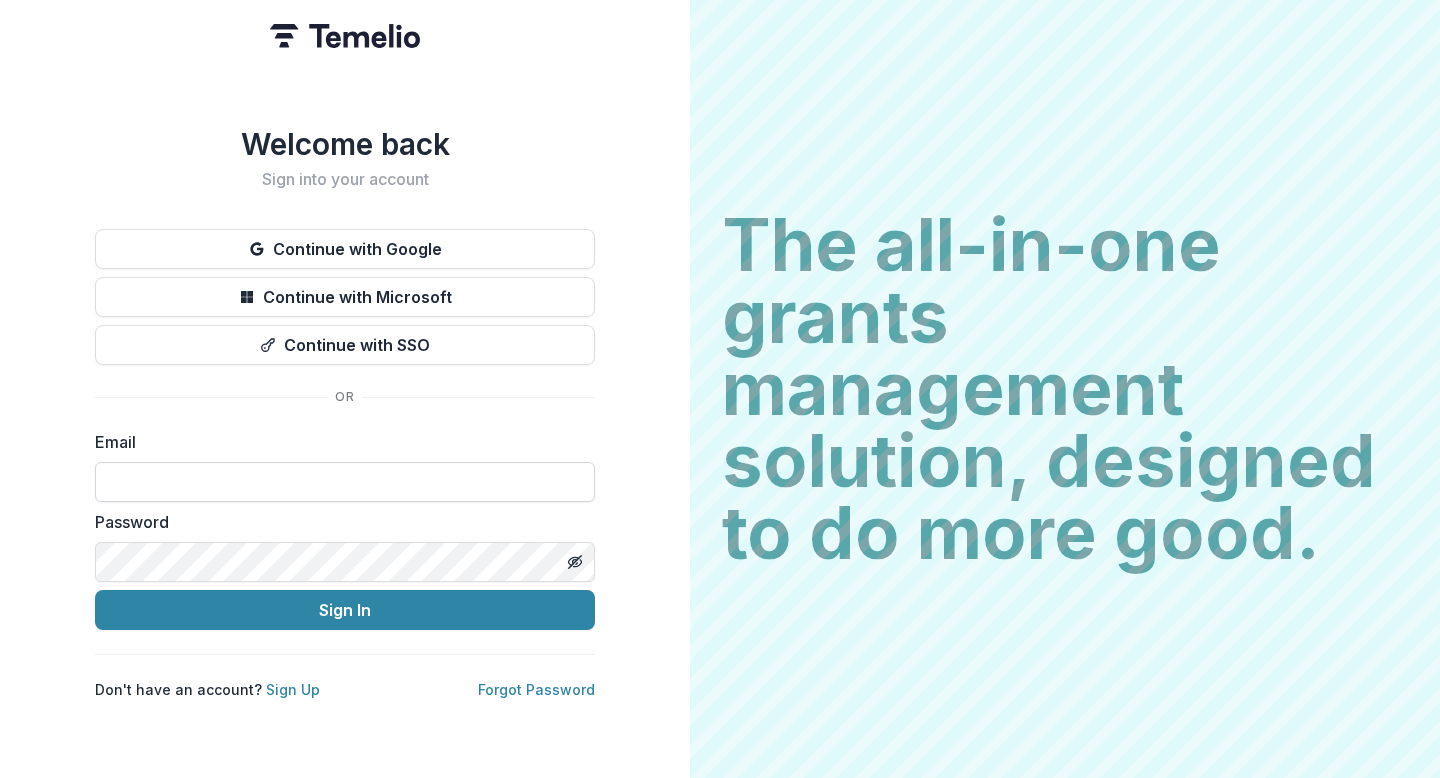 click at bounding box center [345, 482] 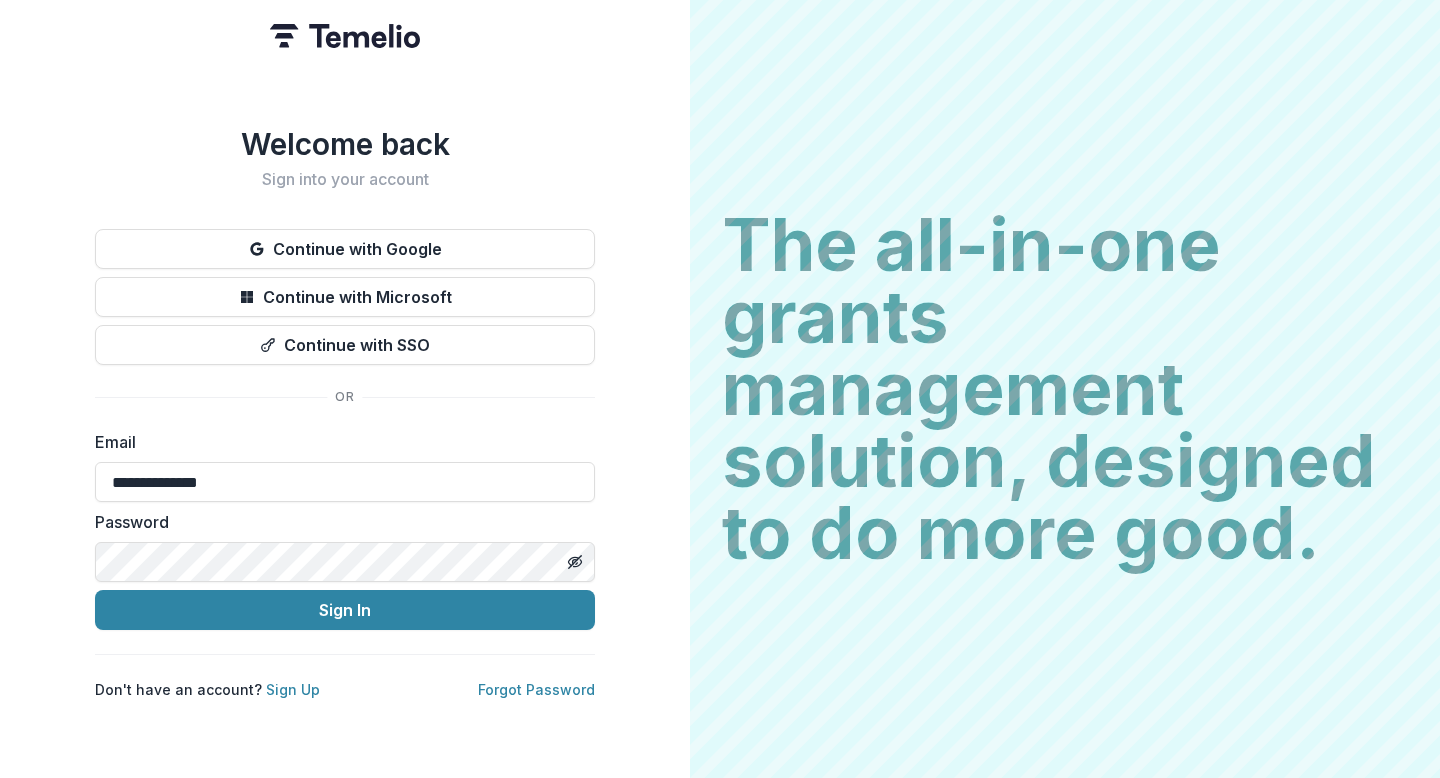 type on "**********" 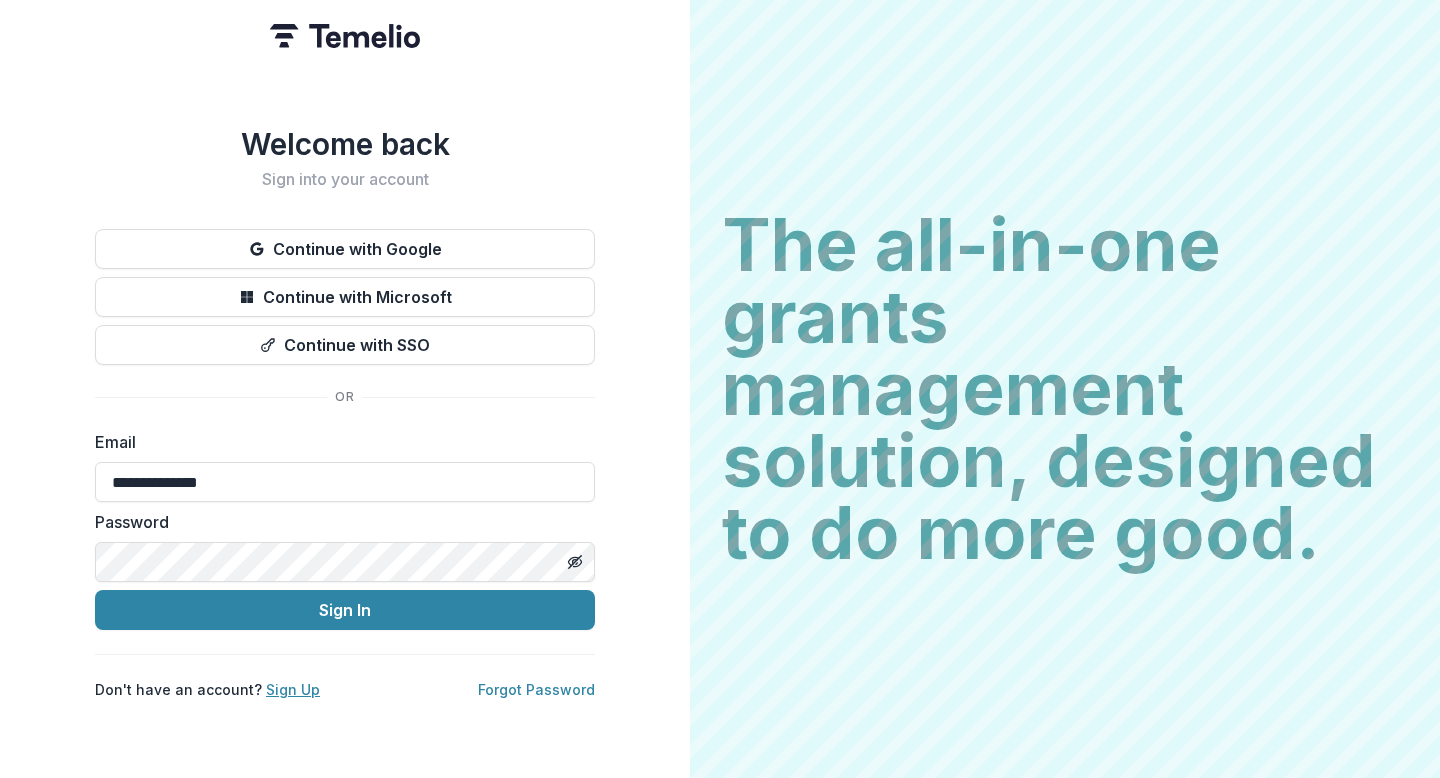 click on "Don't have an account?   Sign Up Forgot Password" at bounding box center (345, 689) 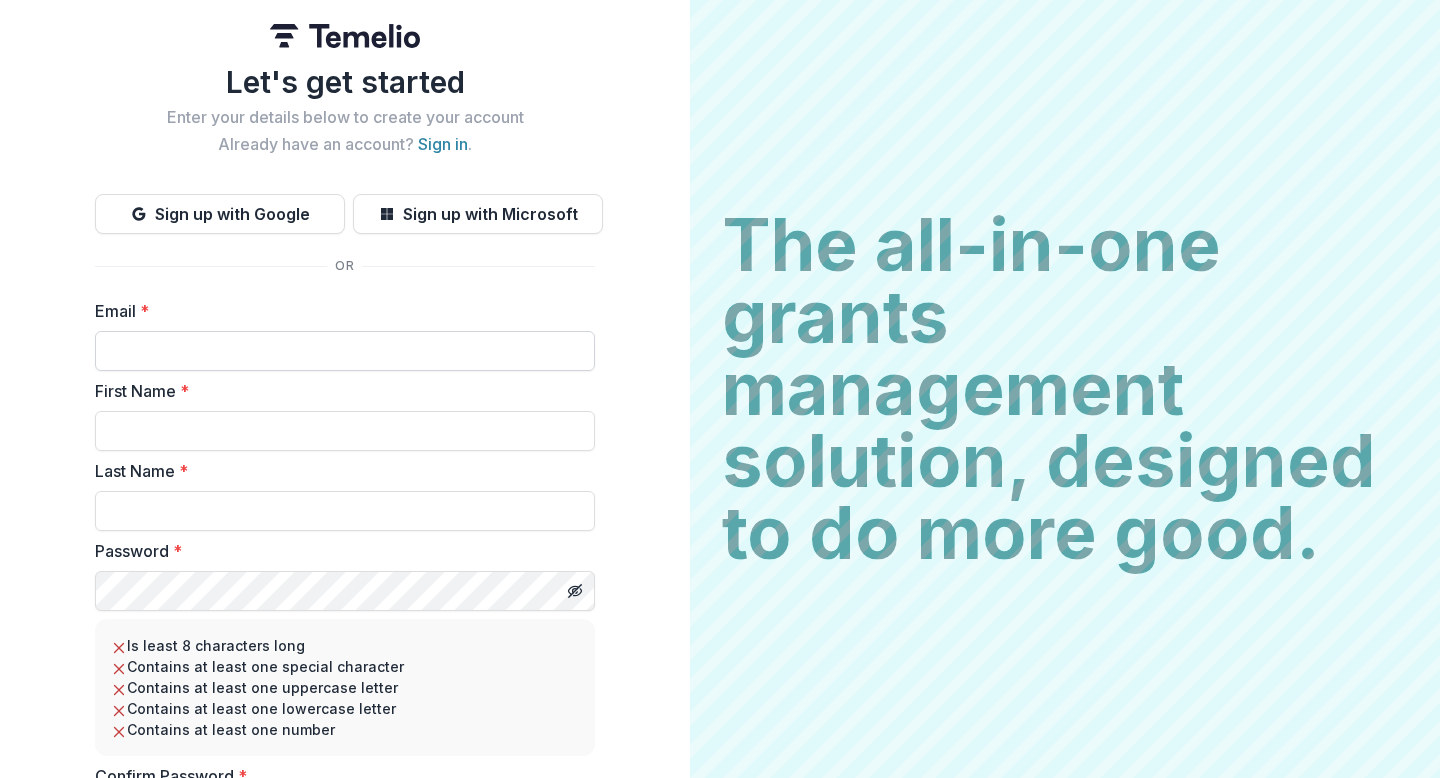 click on "Email *" at bounding box center (345, 351) 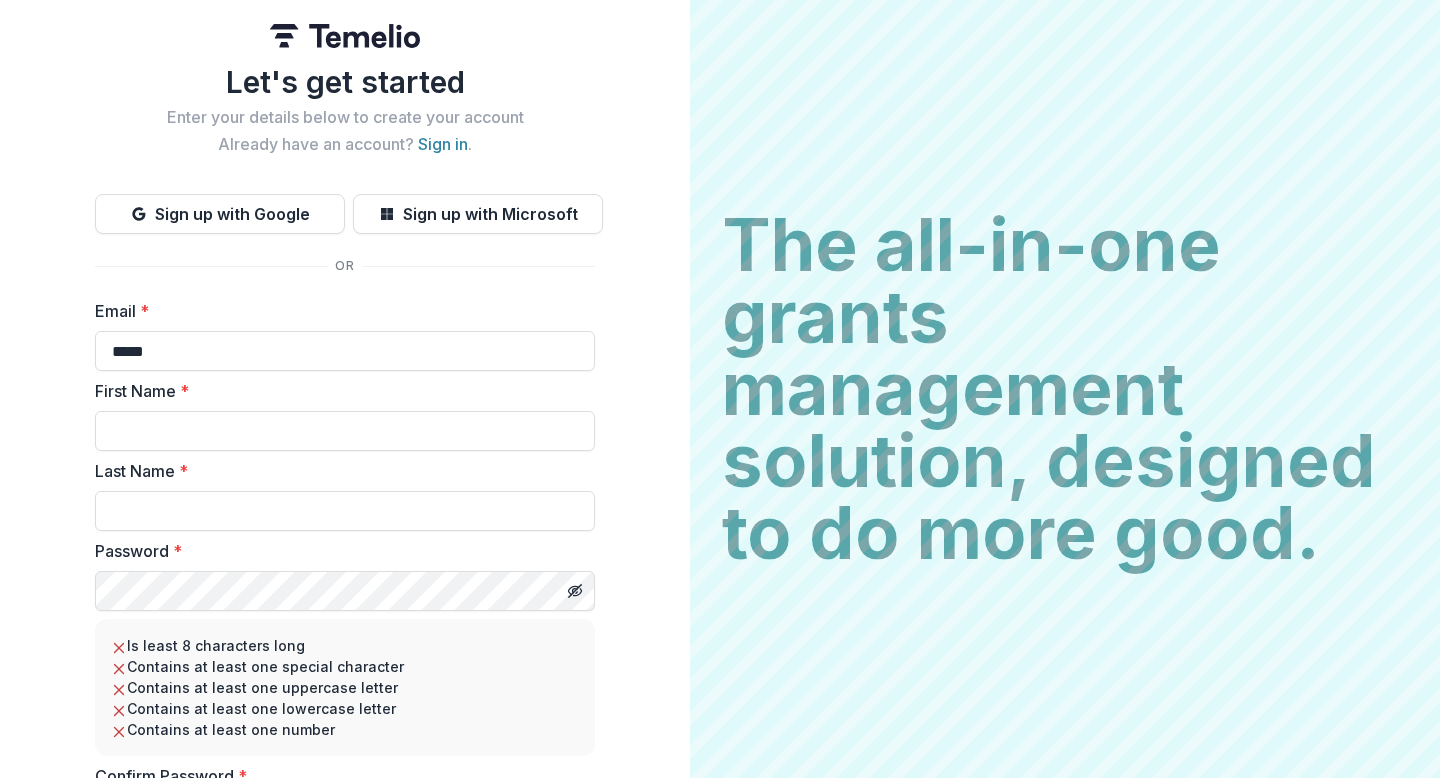 type on "**********" 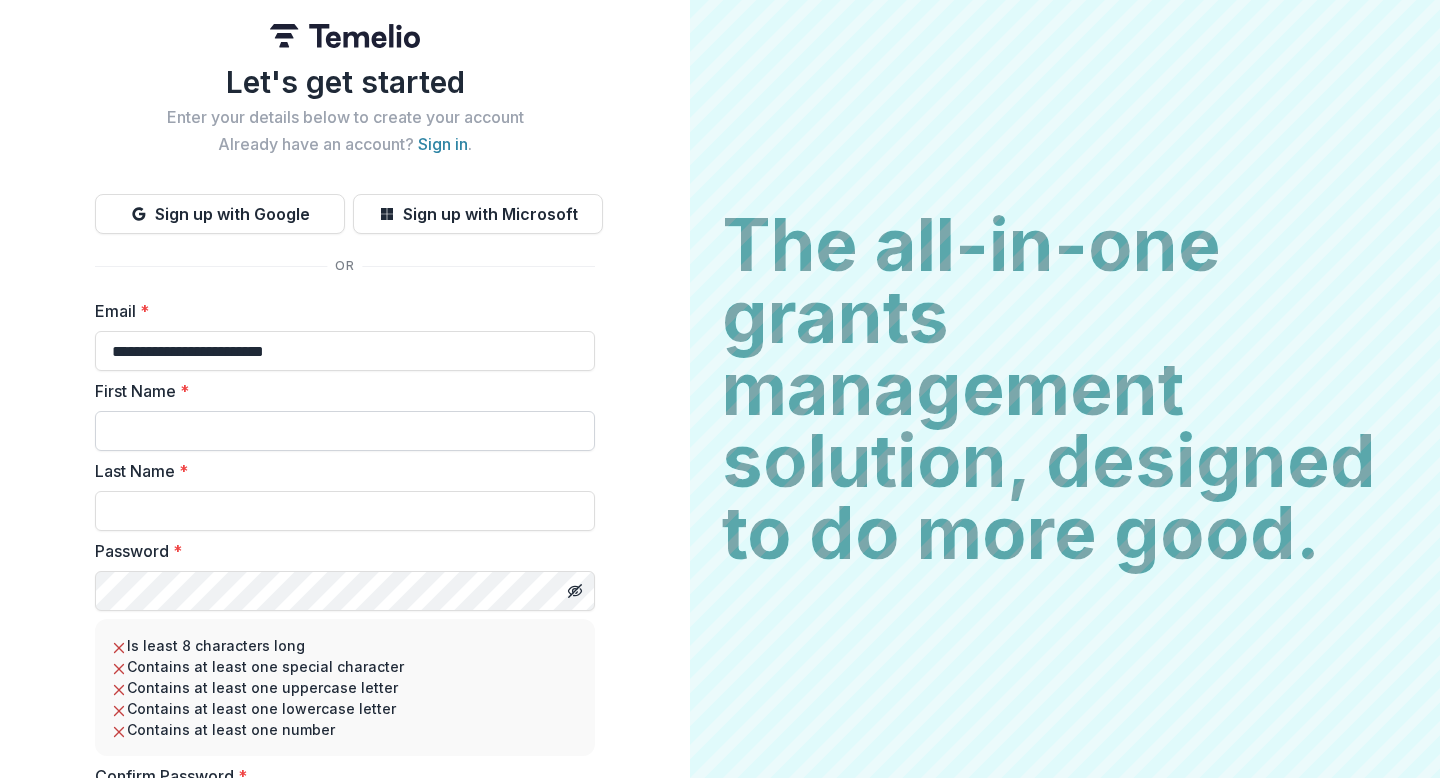 click on "First Name *" at bounding box center (345, 431) 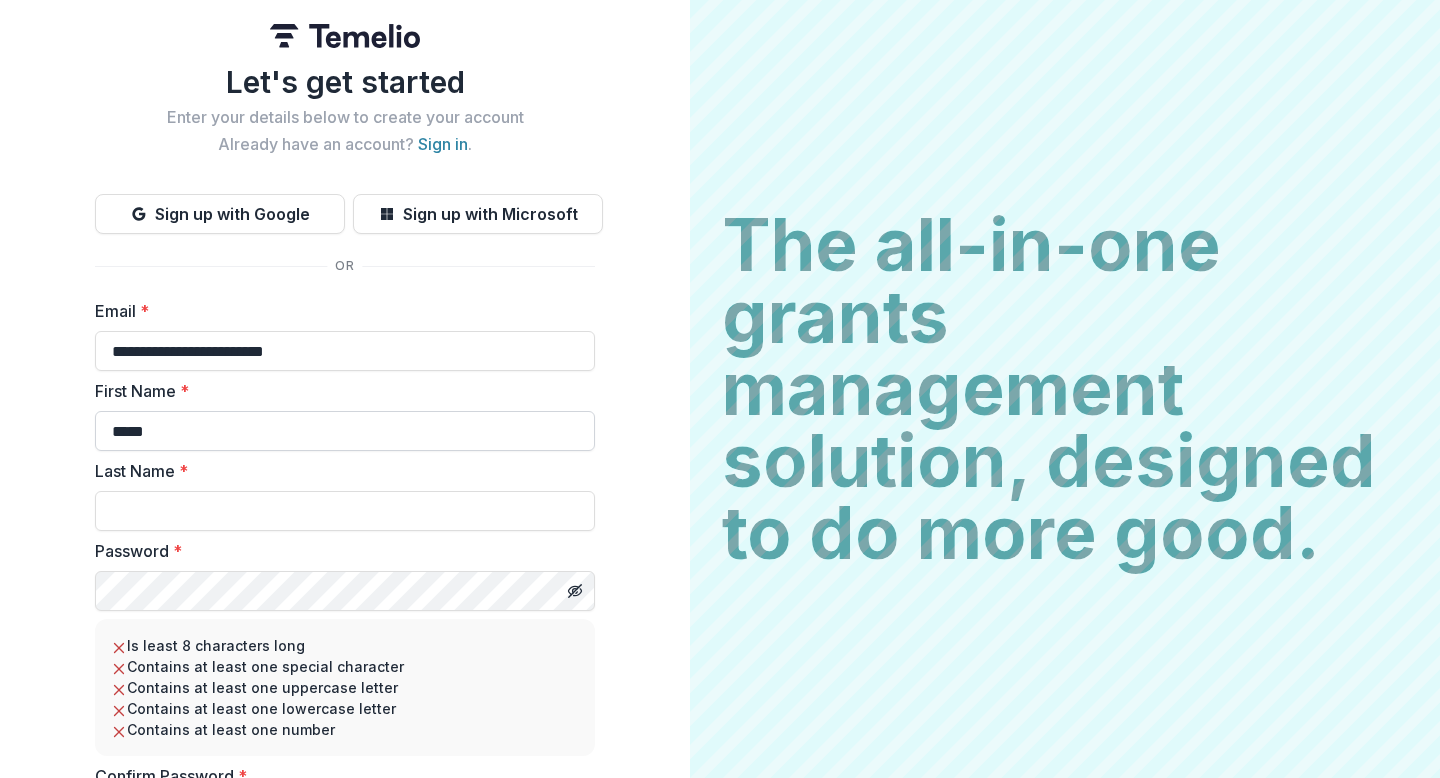 type on "*****" 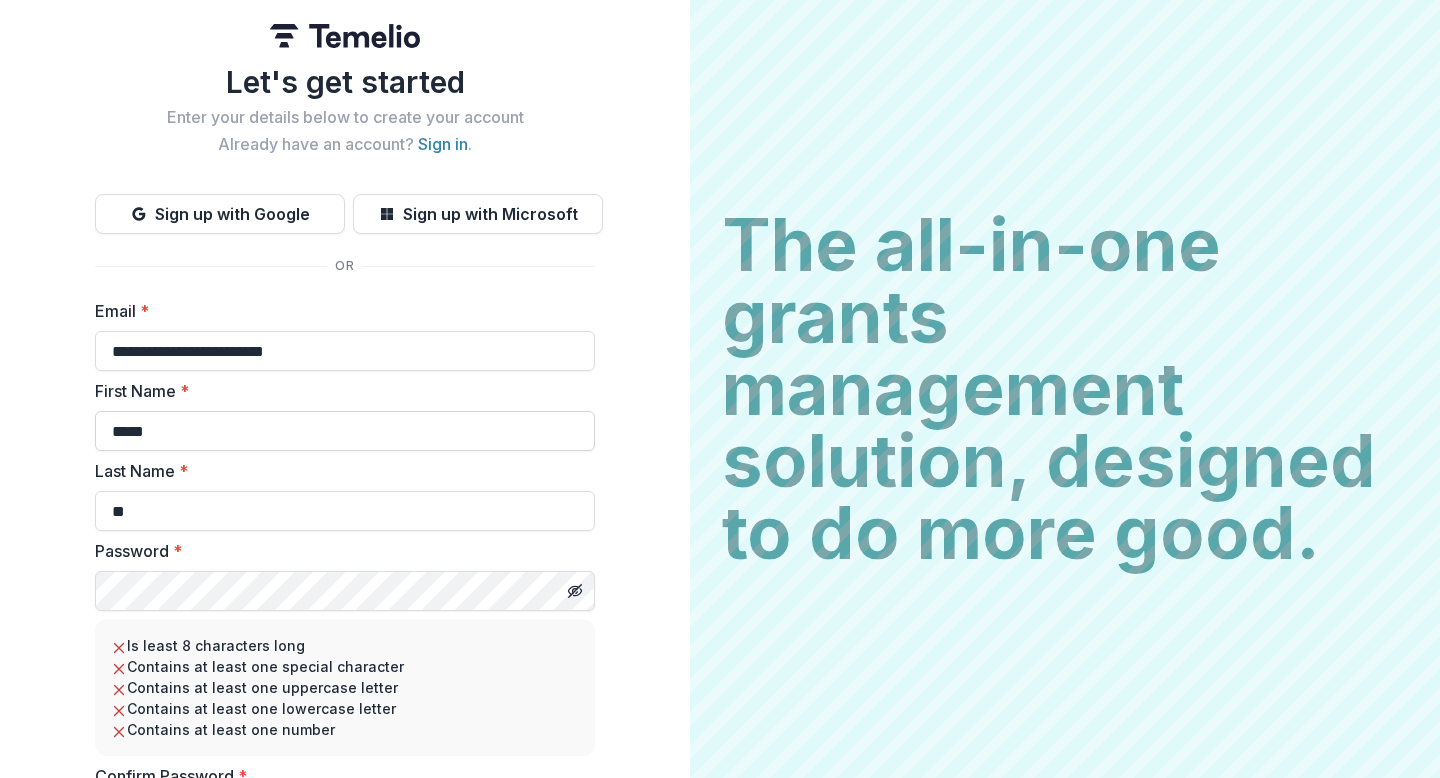 type on "*" 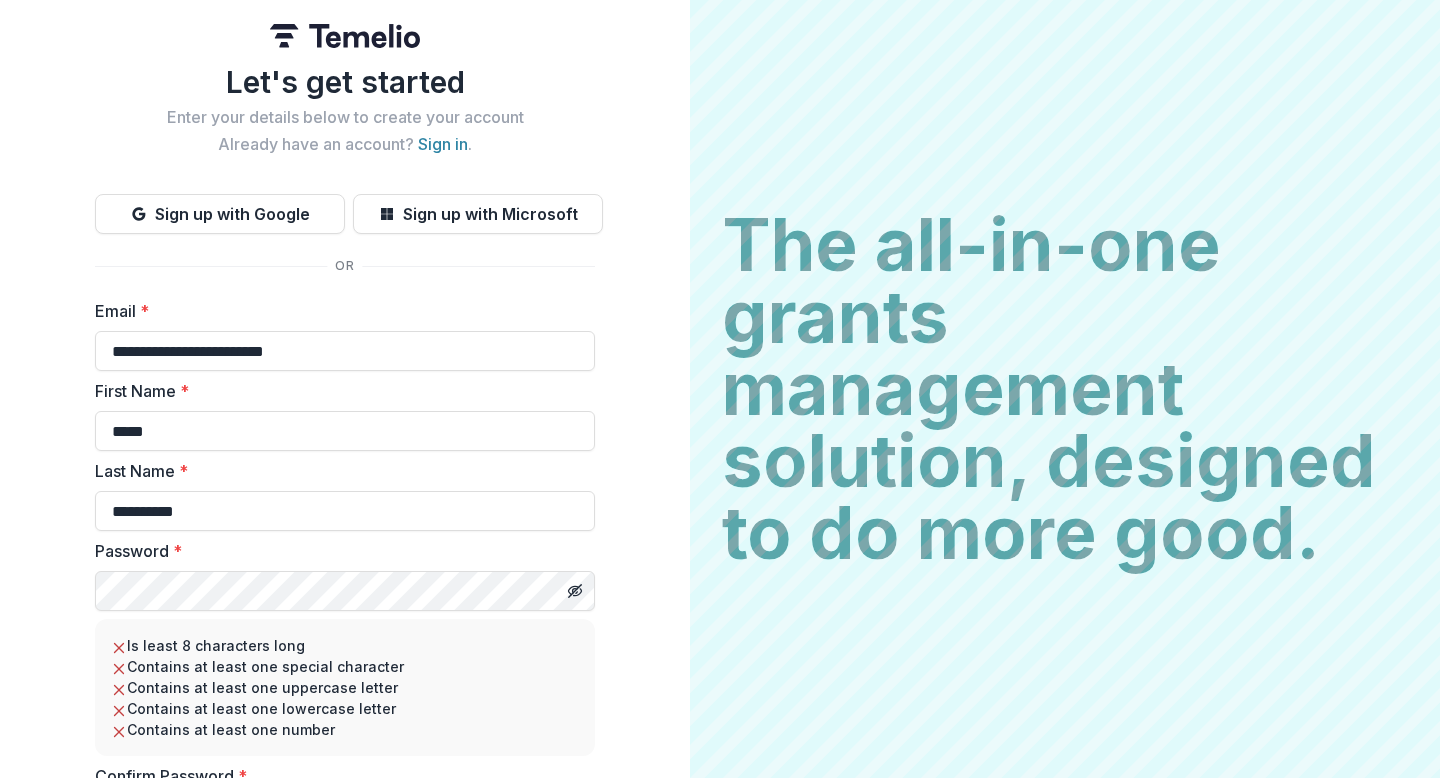 scroll, scrollTop: 130, scrollLeft: 0, axis: vertical 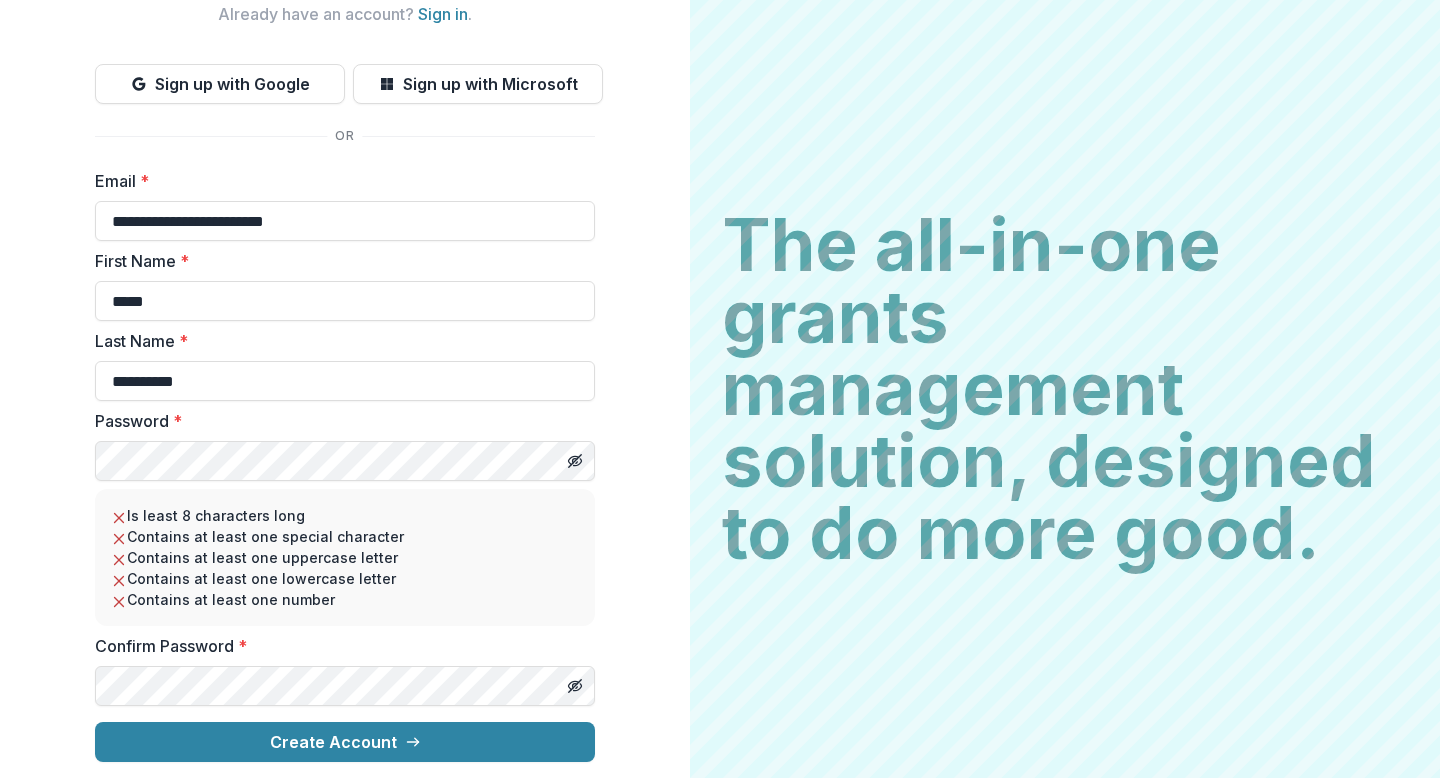 type on "**********" 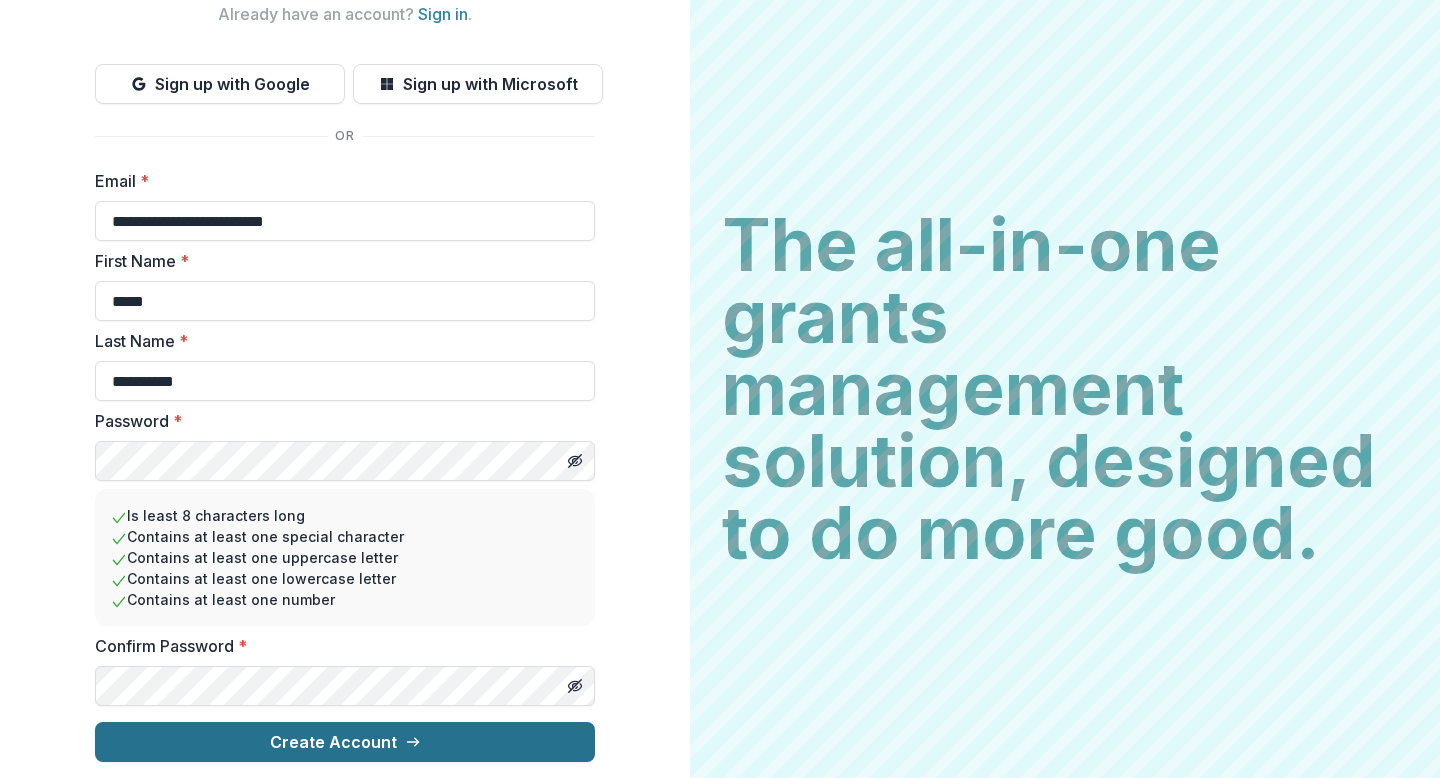 click on "Create Account" at bounding box center (345, 742) 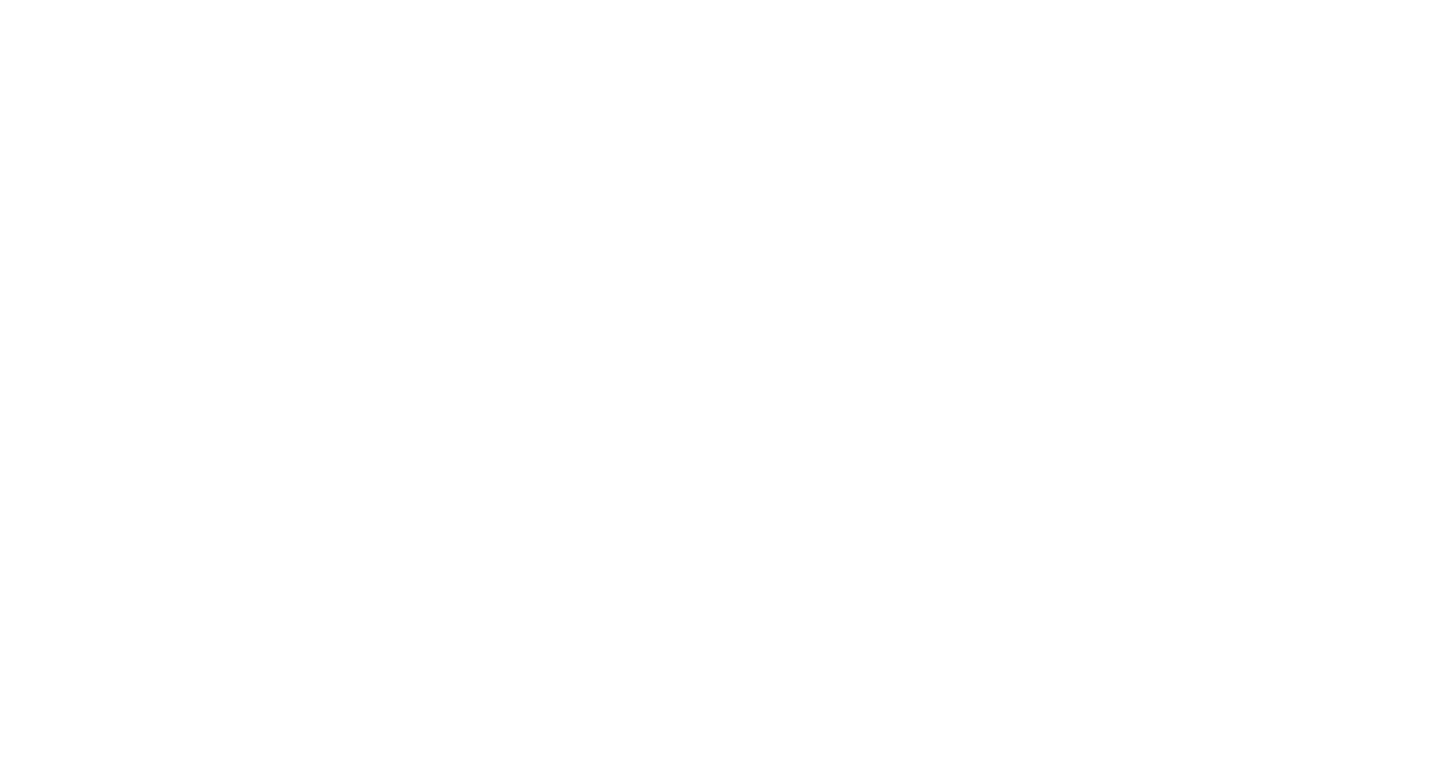 scroll, scrollTop: 0, scrollLeft: 0, axis: both 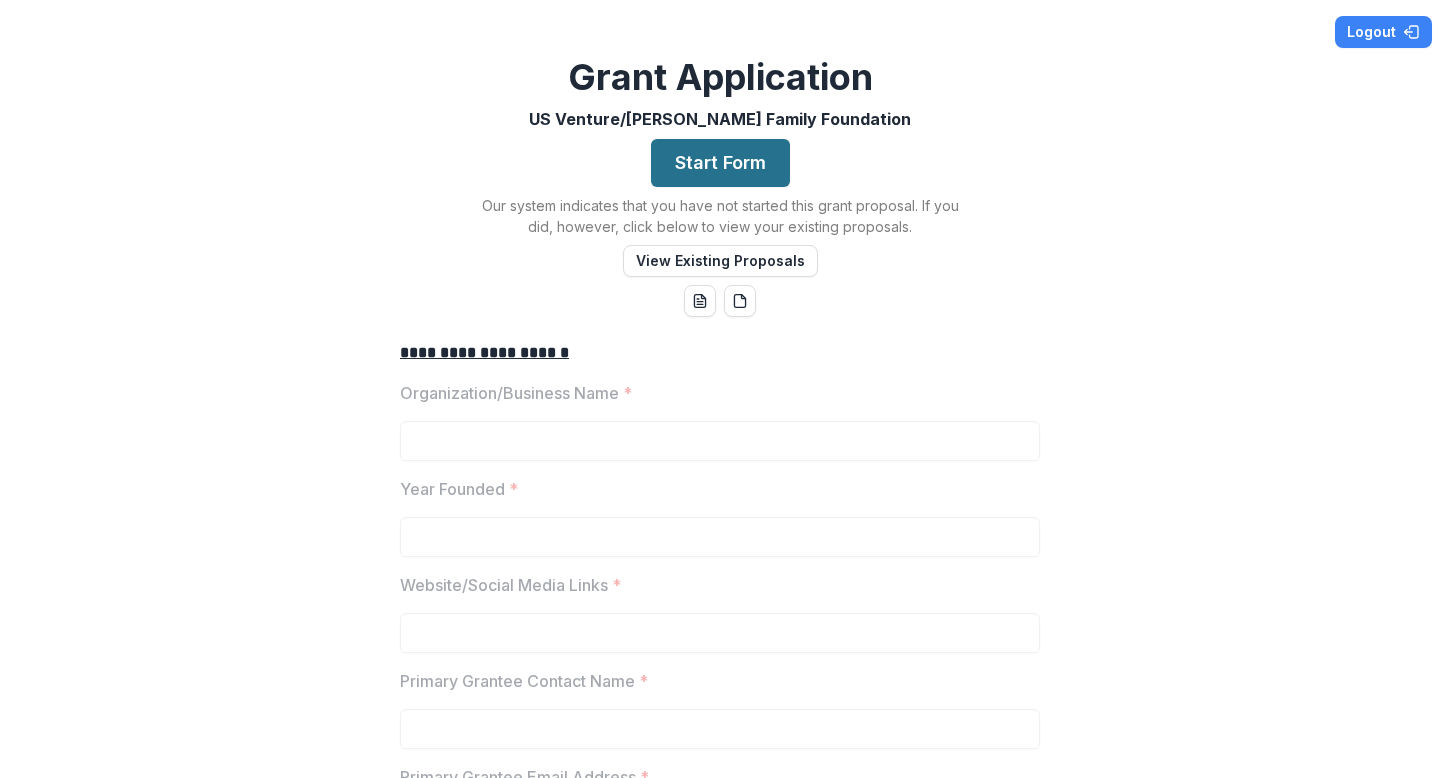 click on "Start Form" at bounding box center [720, 163] 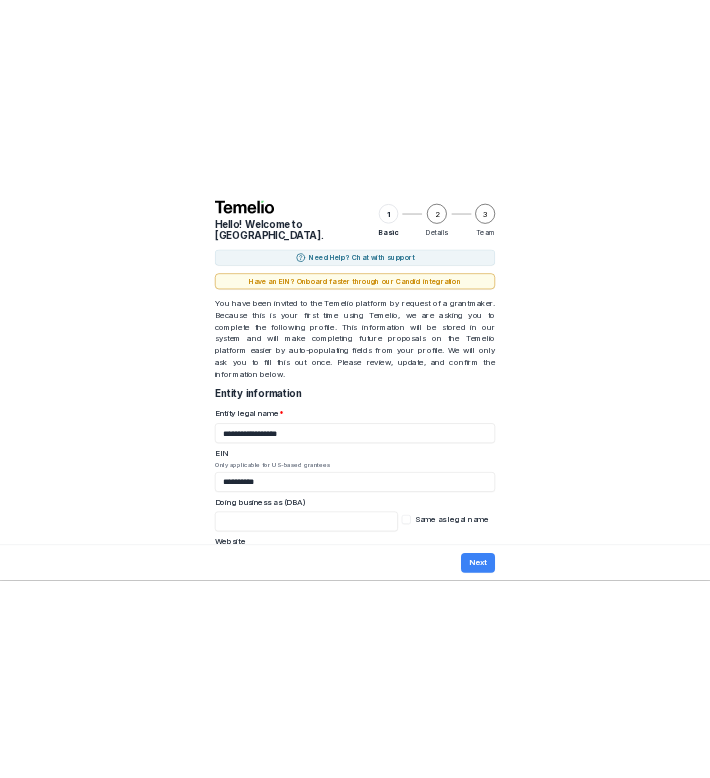 scroll, scrollTop: 363, scrollLeft: 0, axis: vertical 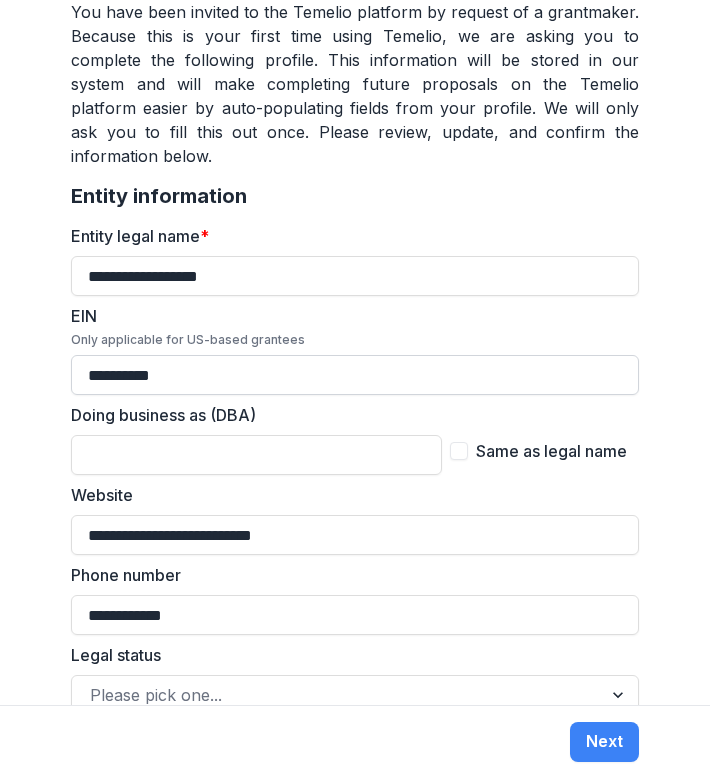 click on "**********" at bounding box center (355, 375) 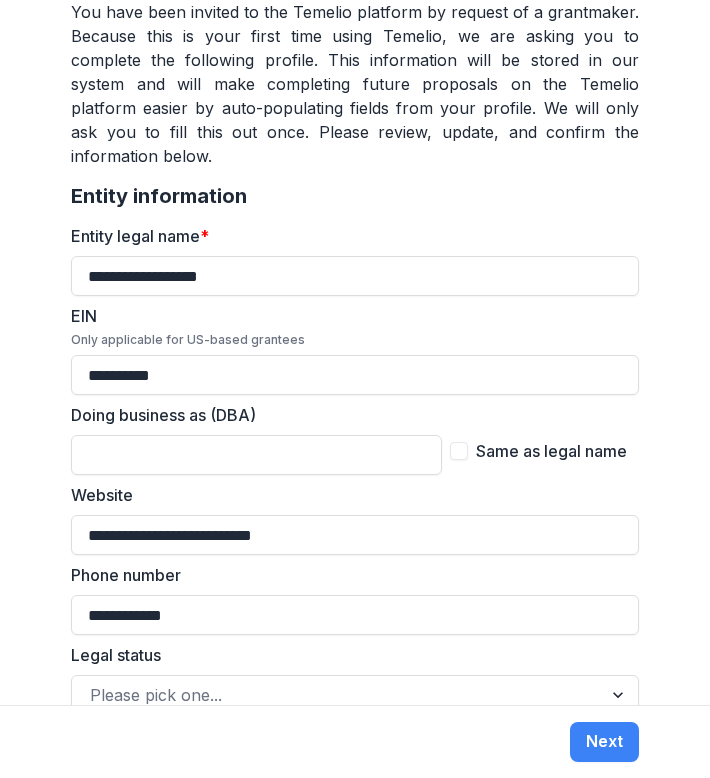 drag, startPoint x: 185, startPoint y: 334, endPoint x: 38, endPoint y: 334, distance: 147 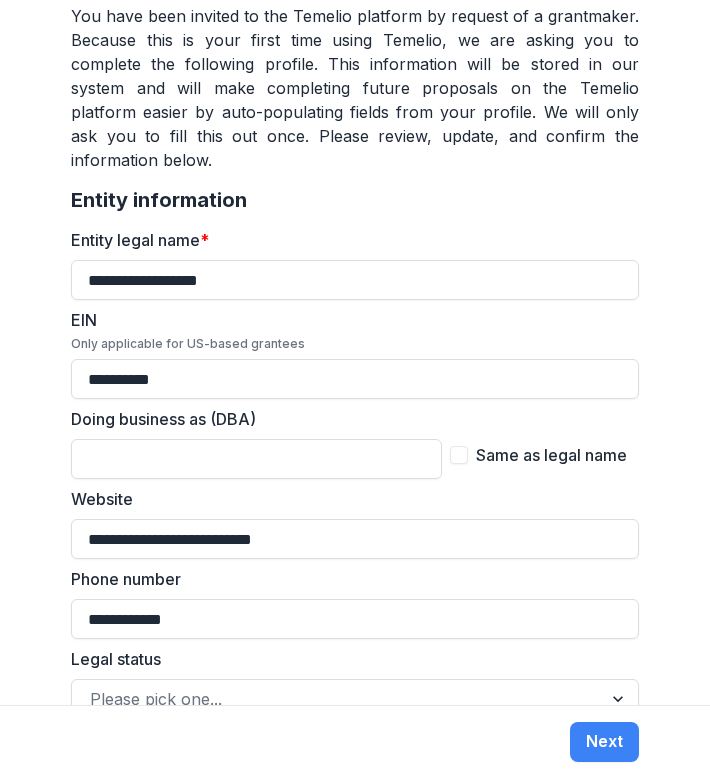scroll, scrollTop: 366, scrollLeft: 0, axis: vertical 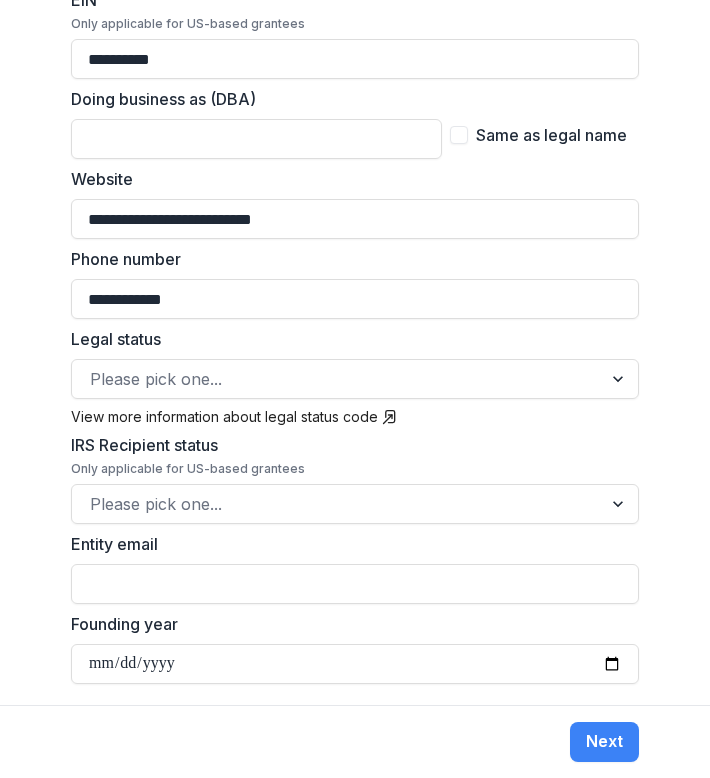 drag, startPoint x: 210, startPoint y: 254, endPoint x: 23, endPoint y: 254, distance: 187 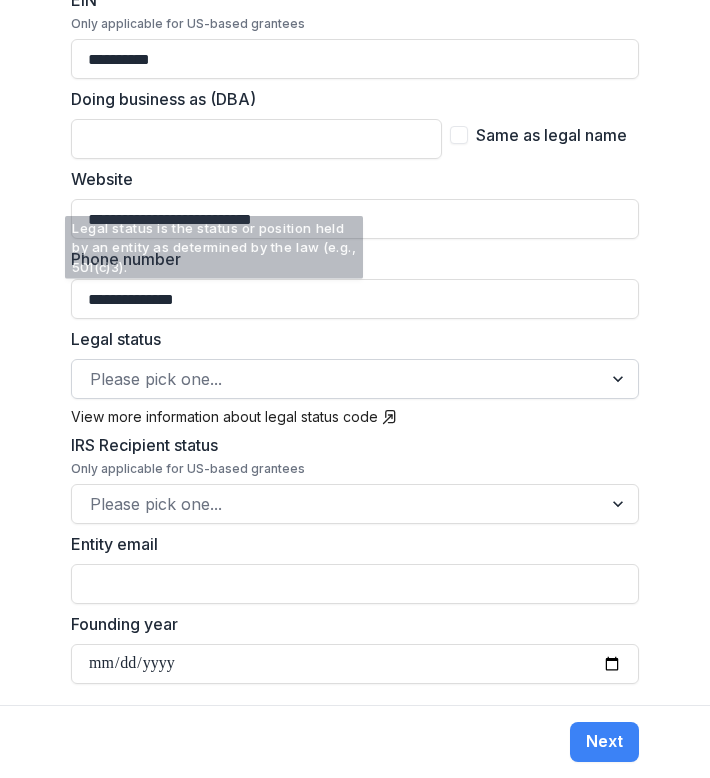 type on "**********" 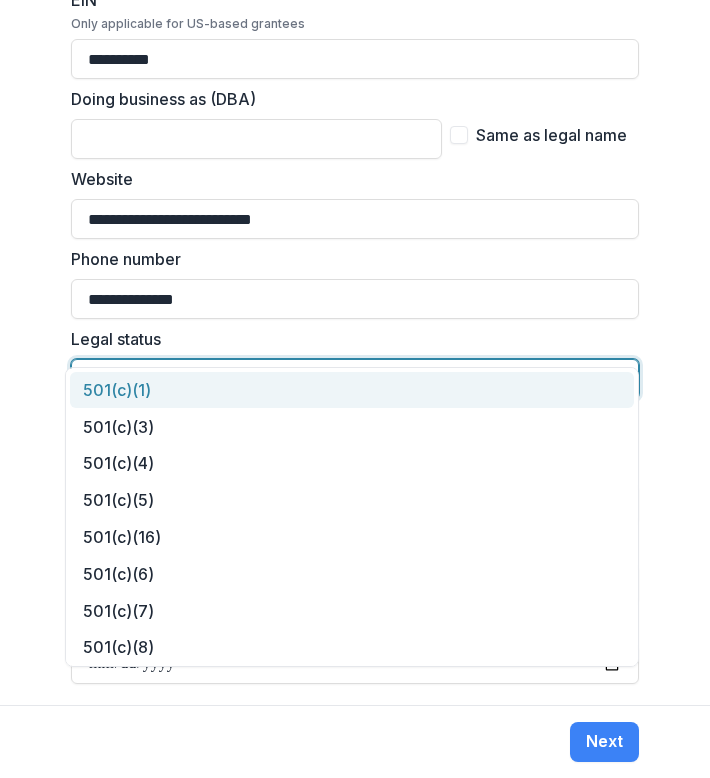 click at bounding box center (337, 379) 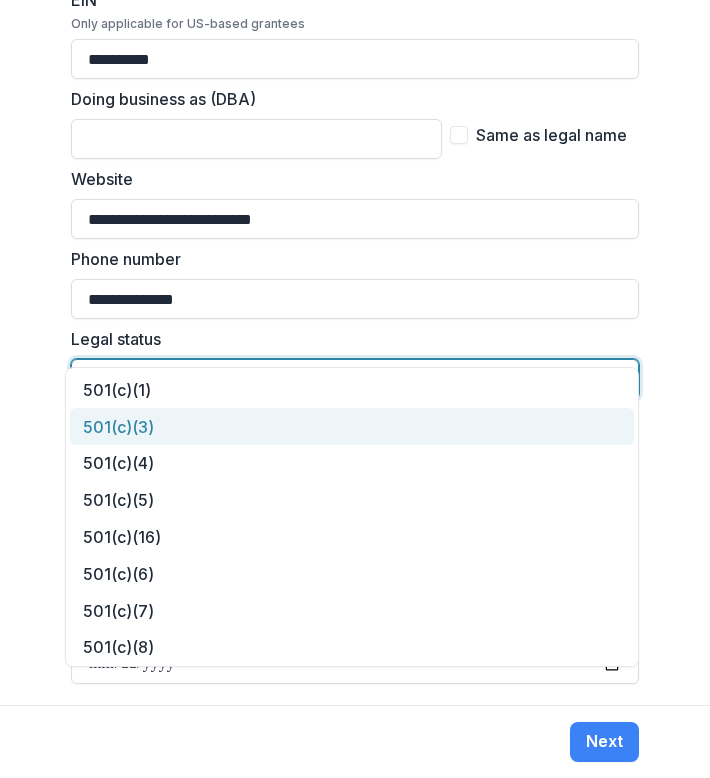 click on "501(c)(3)" at bounding box center (352, 426) 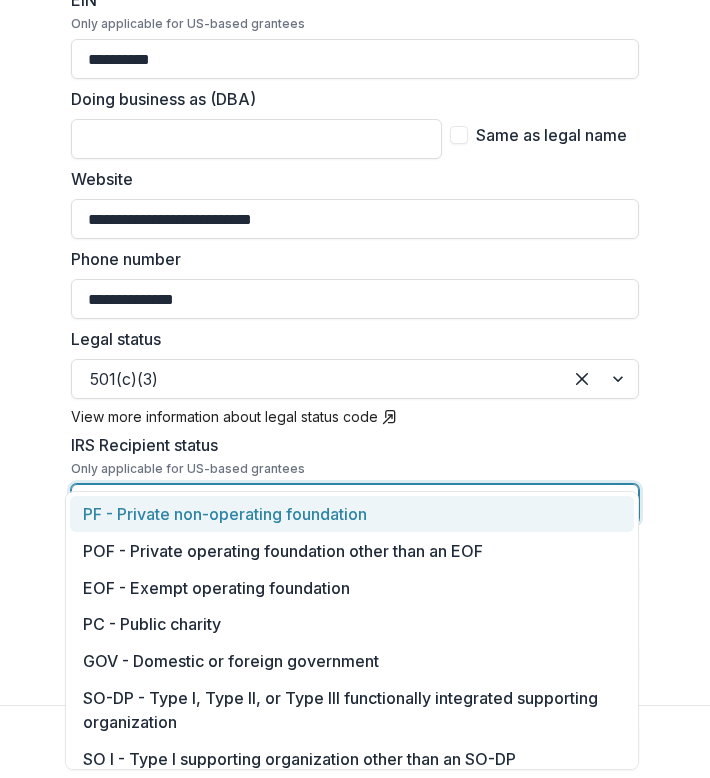 click at bounding box center [337, 504] 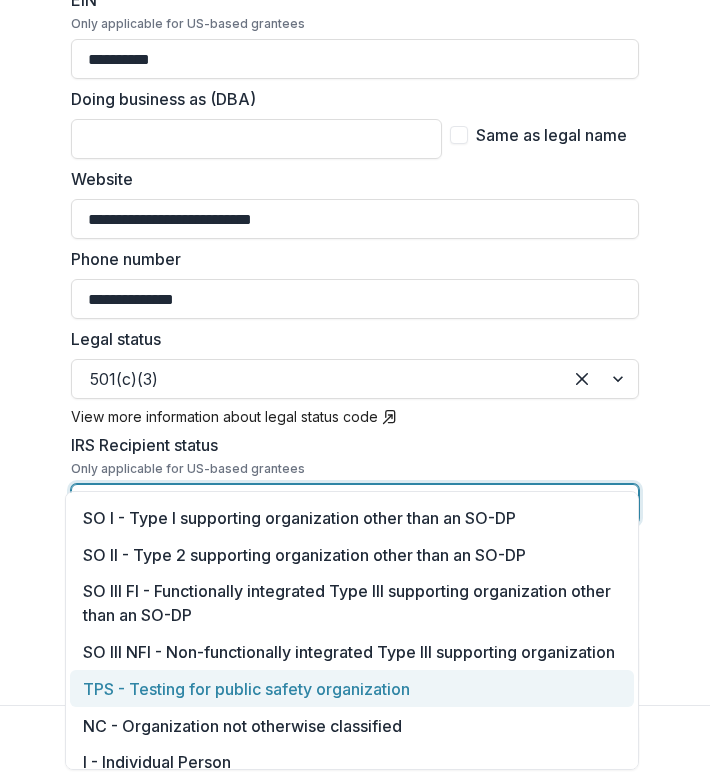 scroll, scrollTop: 227, scrollLeft: 0, axis: vertical 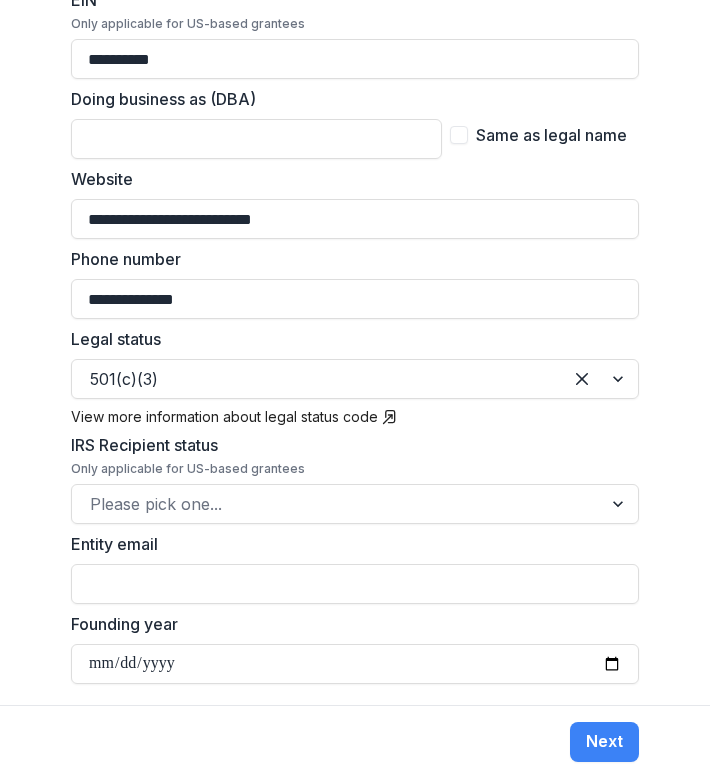 click on "**********" at bounding box center [355, 352] 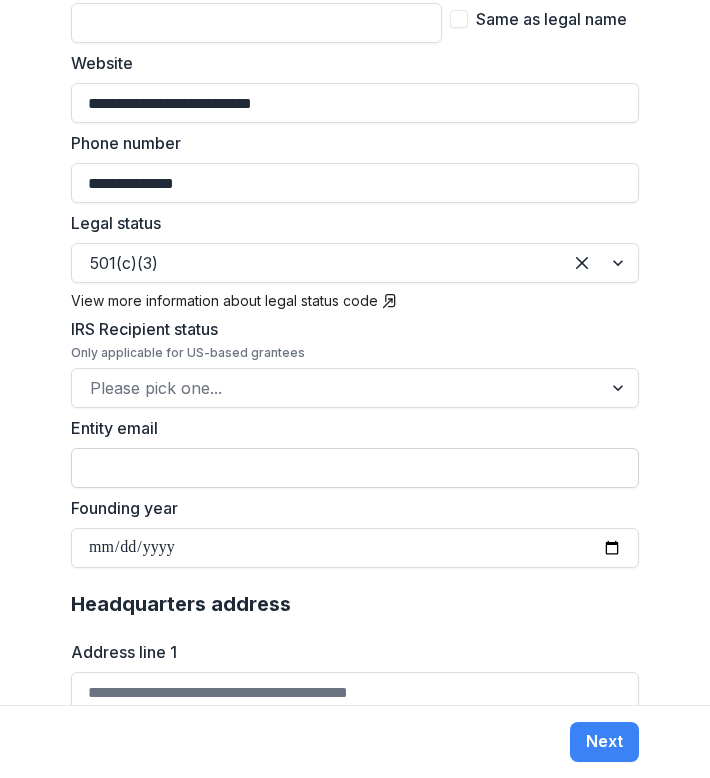 click on "Entity email" at bounding box center (355, 468) 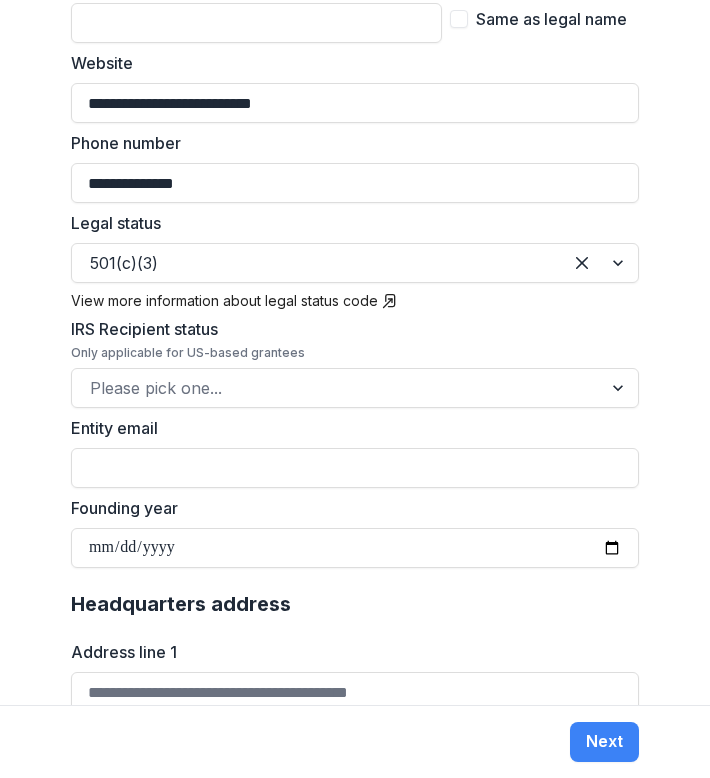 type on "**********" 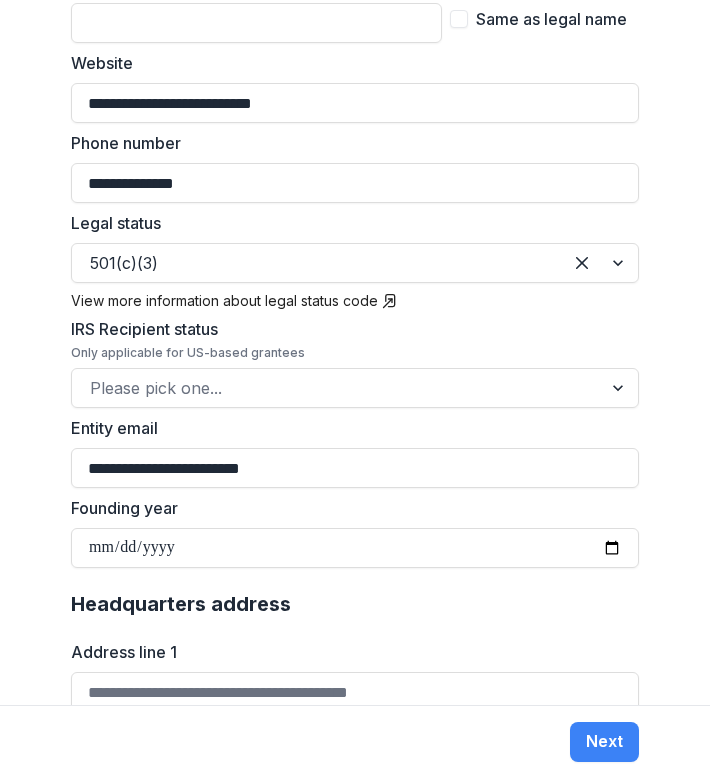 type on "**********" 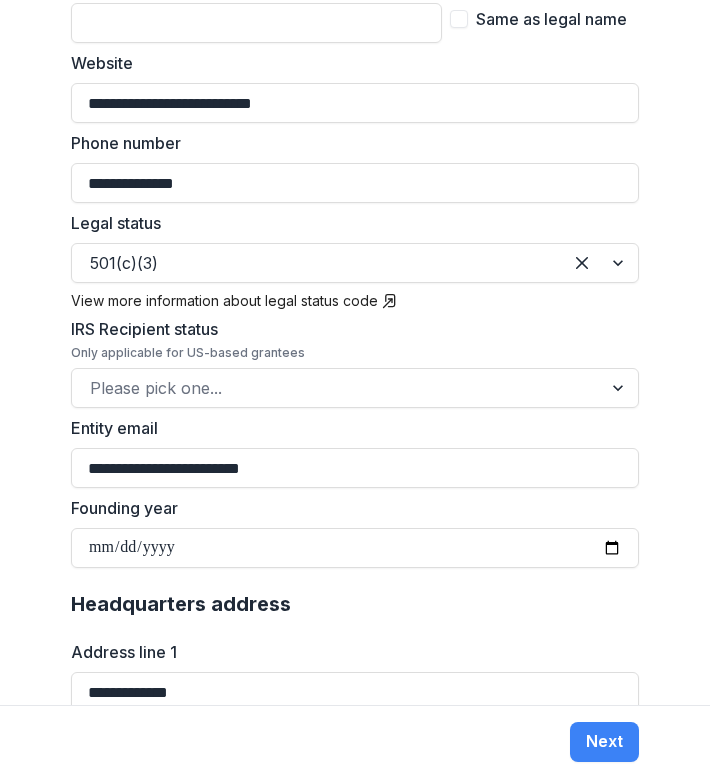 type on "*******" 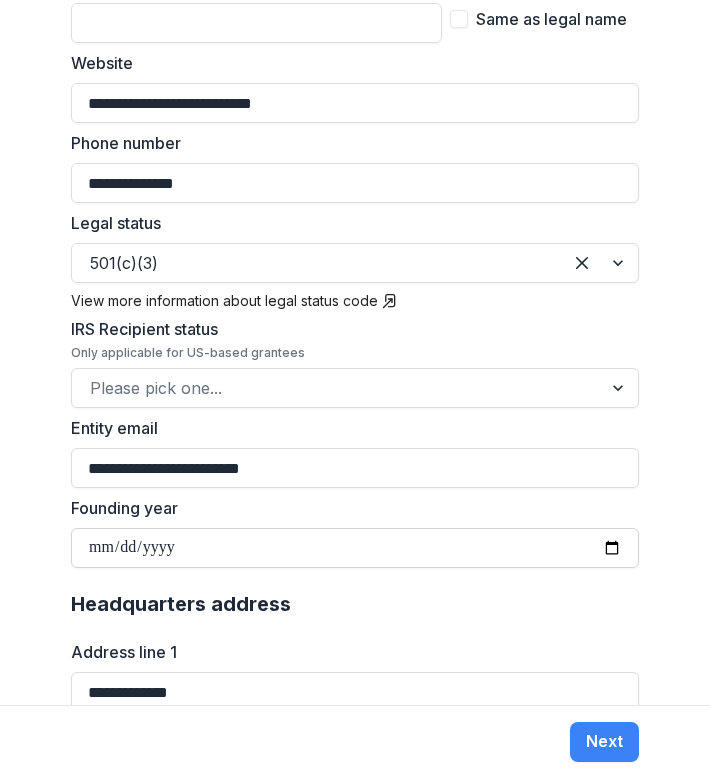 click on "Founding year" at bounding box center (355, 548) 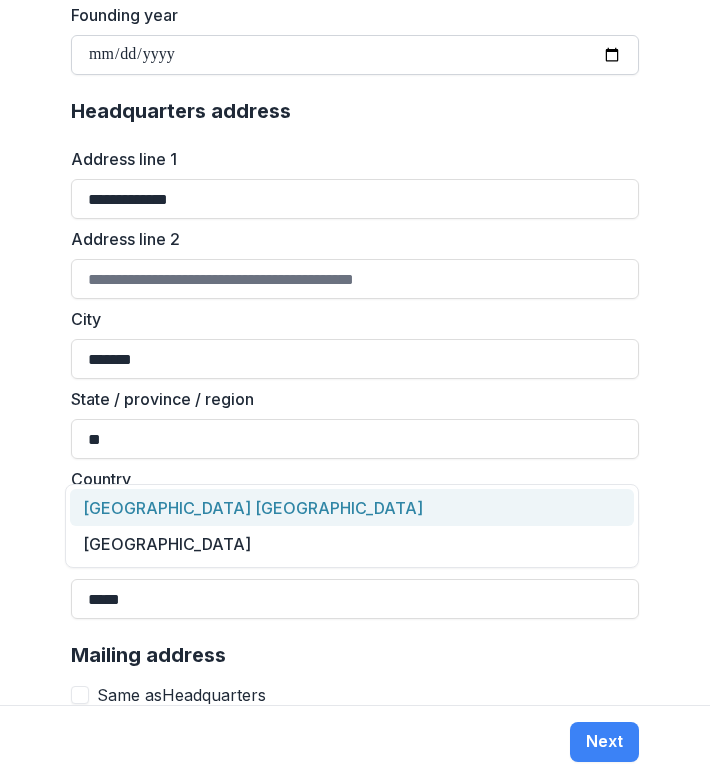 scroll, scrollTop: 1224, scrollLeft: 0, axis: vertical 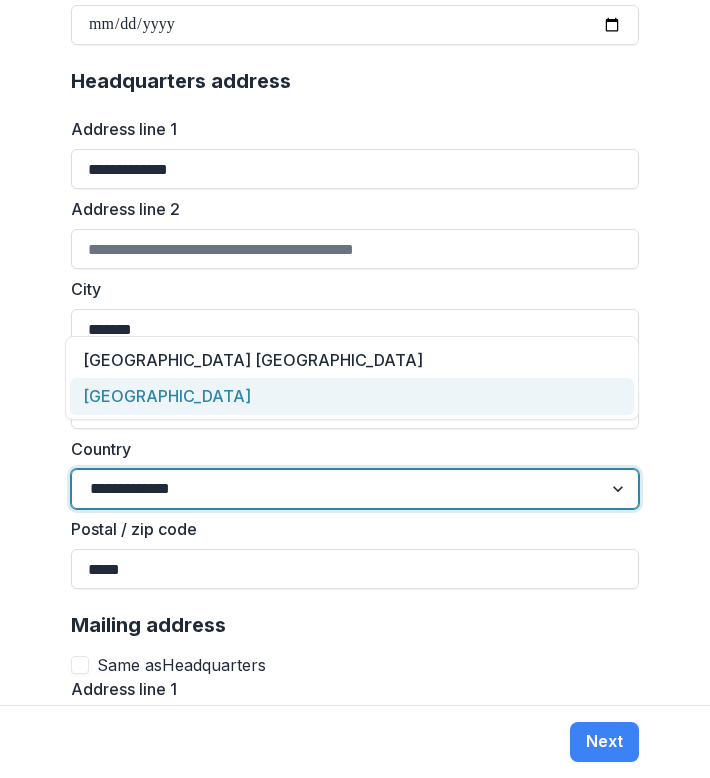 click on "United States of America" at bounding box center (352, 396) 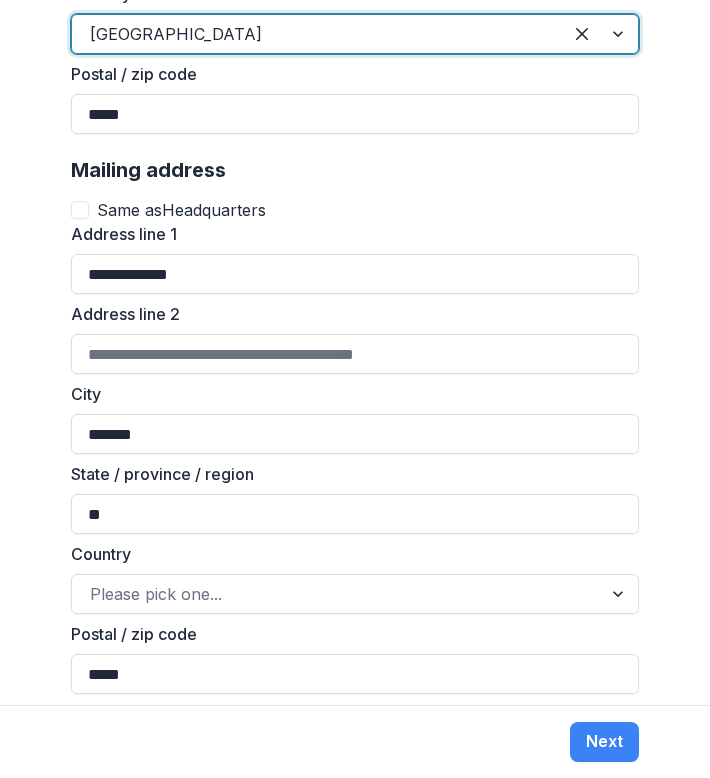 click on "Same as  Headquarters" at bounding box center (181, 210) 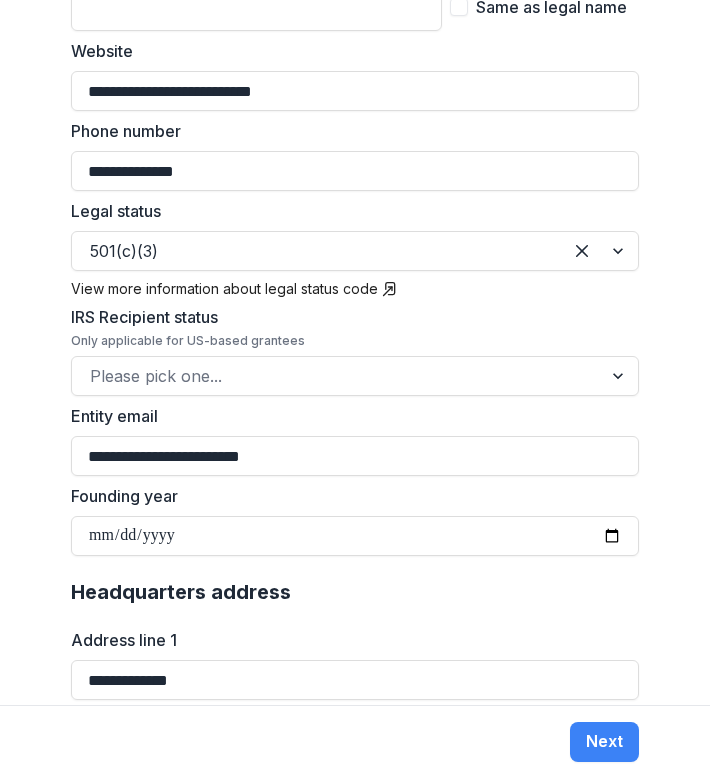 scroll, scrollTop: 662, scrollLeft: 0, axis: vertical 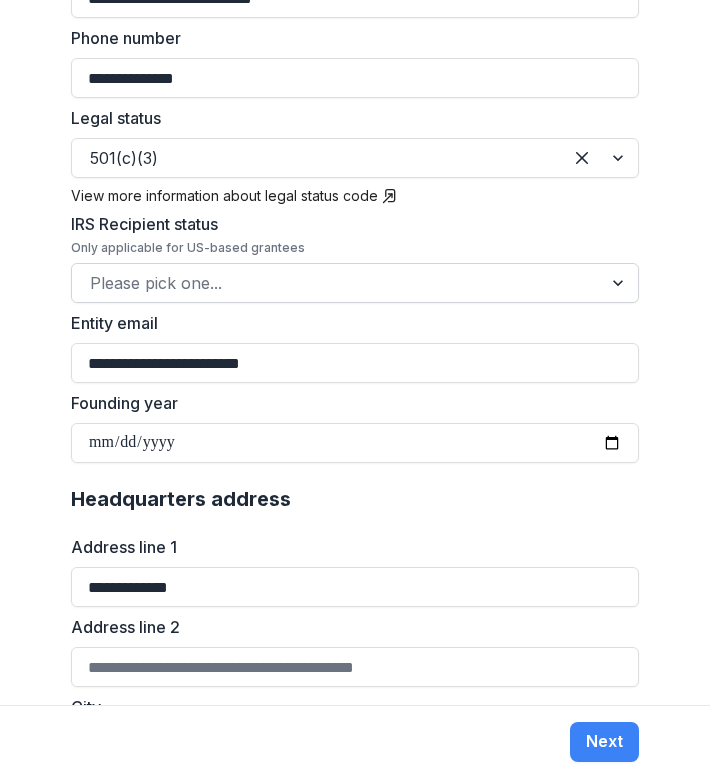 click at bounding box center (337, 283) 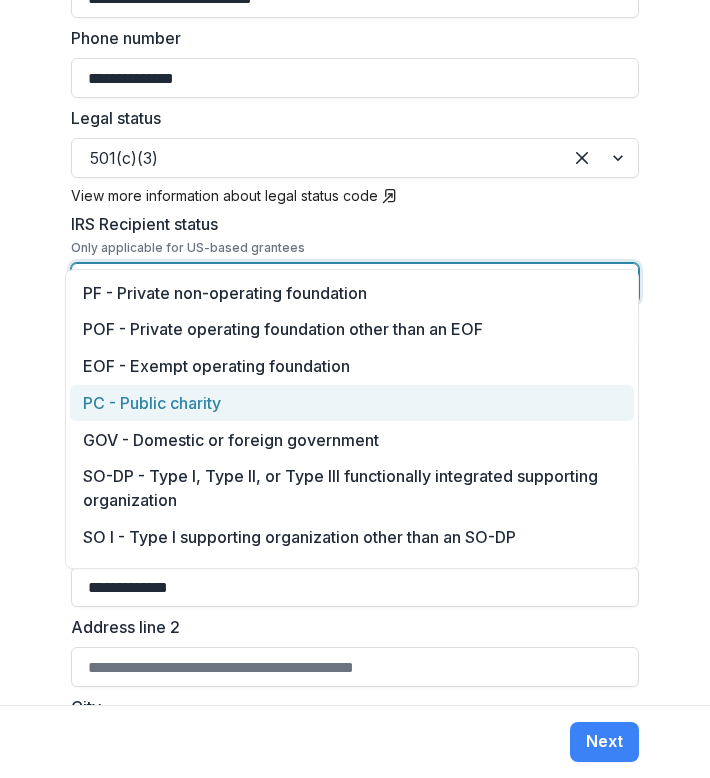 click on "PC - Public charity" at bounding box center [352, 403] 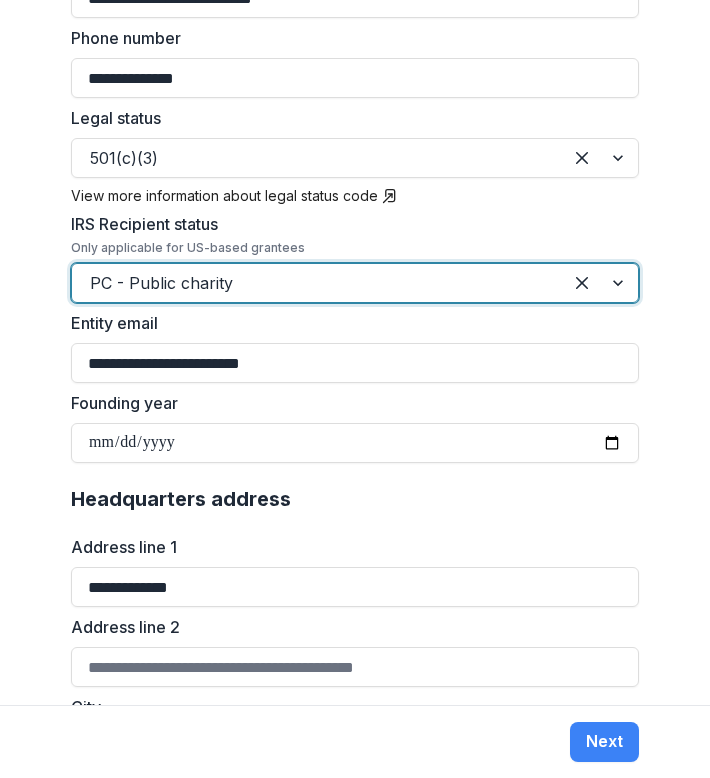 click on "Entity email" at bounding box center [349, 323] 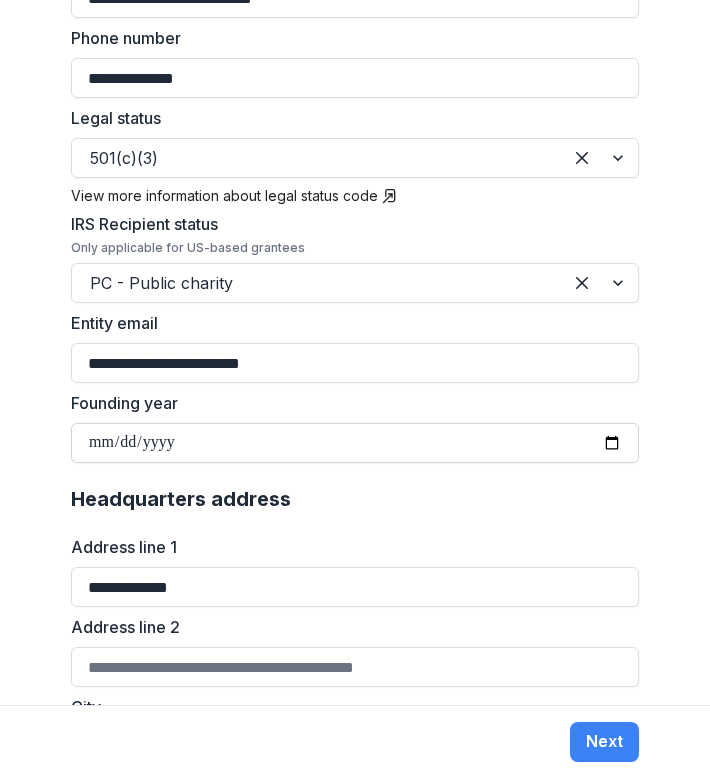 scroll, scrollTop: 844, scrollLeft: 0, axis: vertical 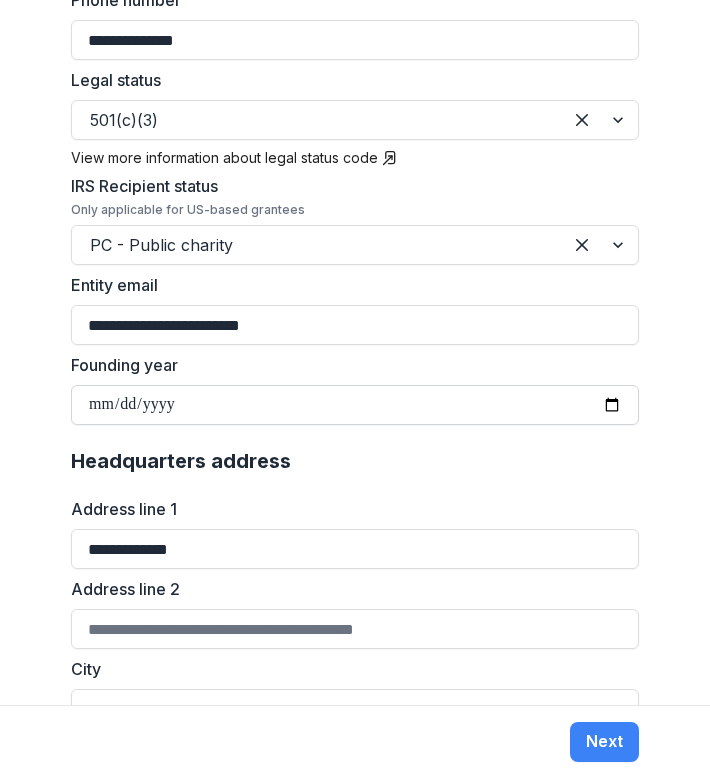click on "Founding year" at bounding box center (355, 405) 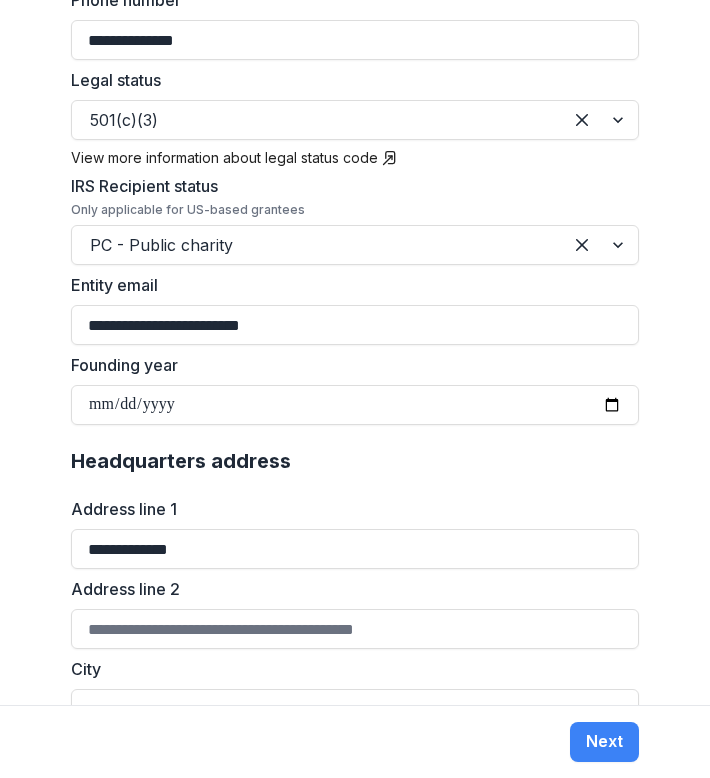 click on "Headquarters address" at bounding box center [355, 461] 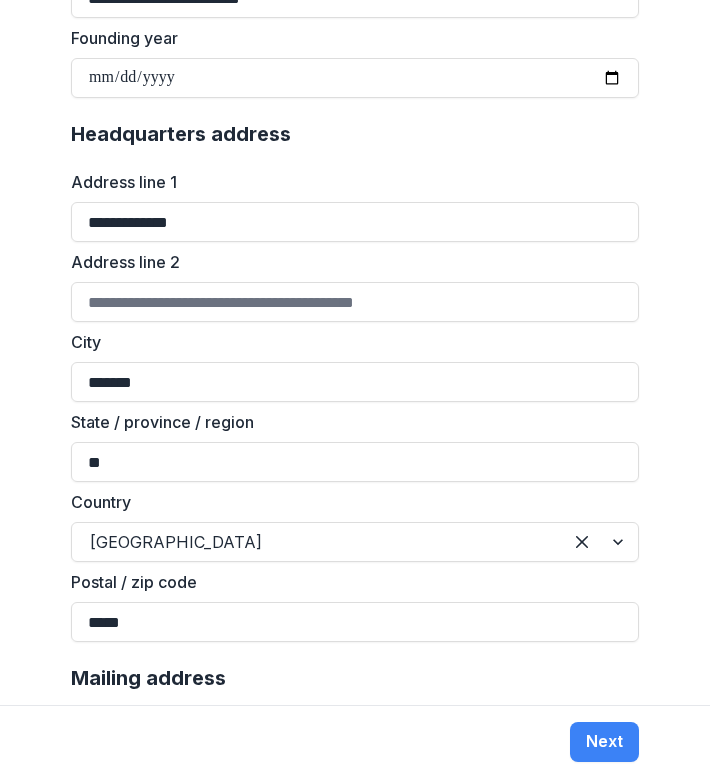 scroll, scrollTop: 1414, scrollLeft: 0, axis: vertical 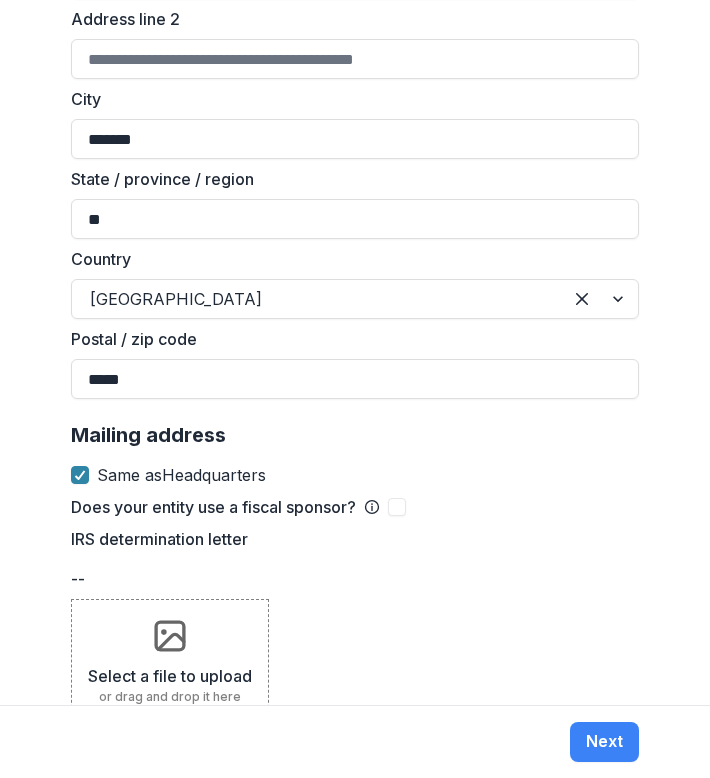 click 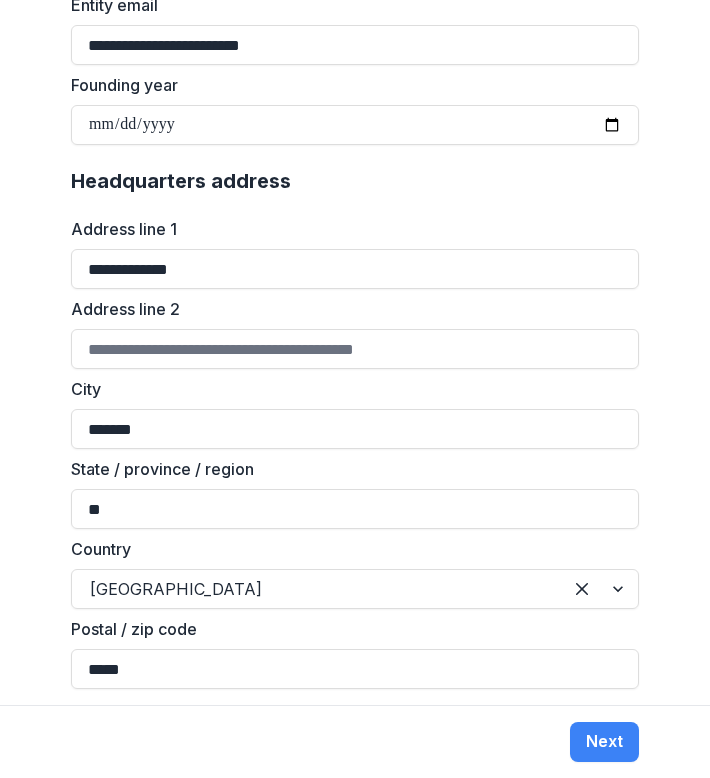 scroll, scrollTop: 1418, scrollLeft: 0, axis: vertical 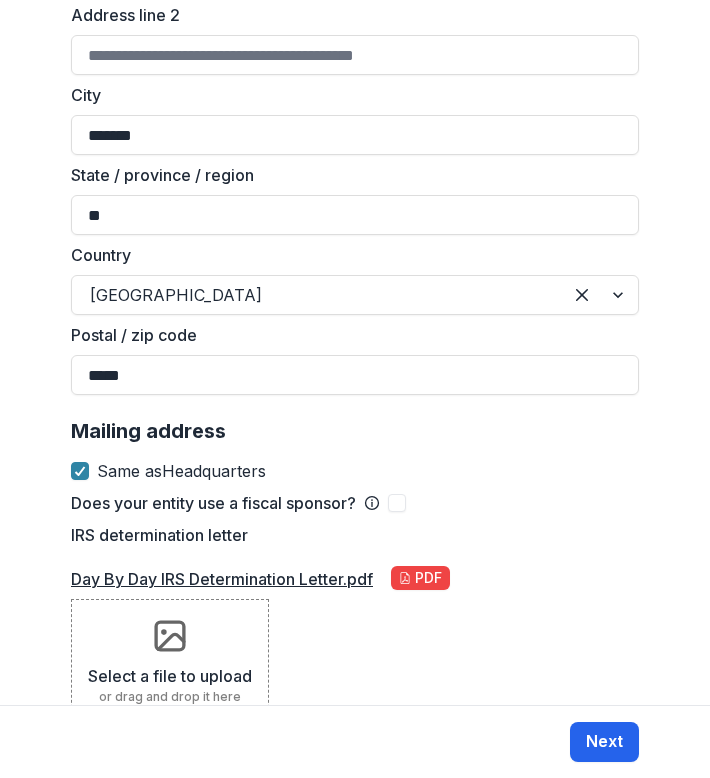 click on "Next" at bounding box center (604, 742) 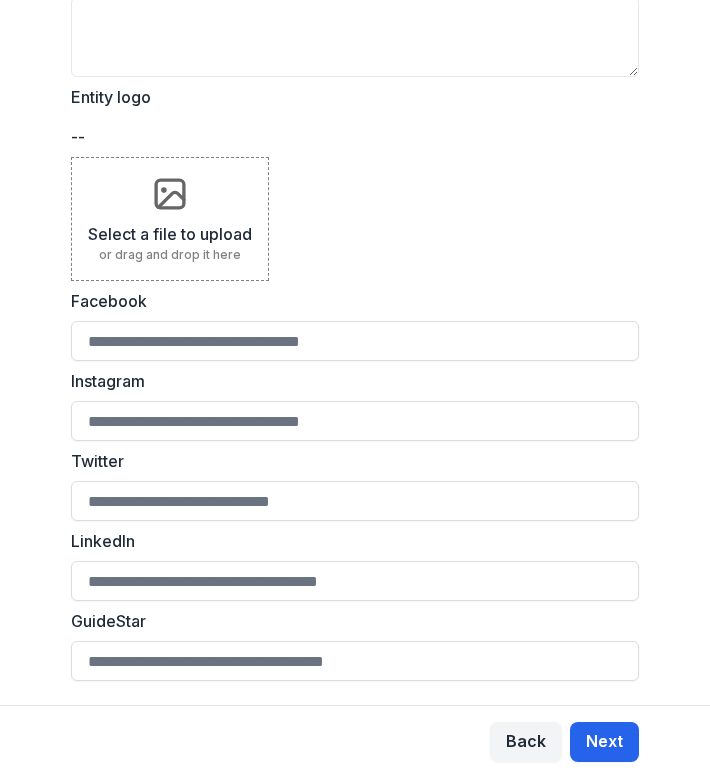 scroll, scrollTop: 0, scrollLeft: 0, axis: both 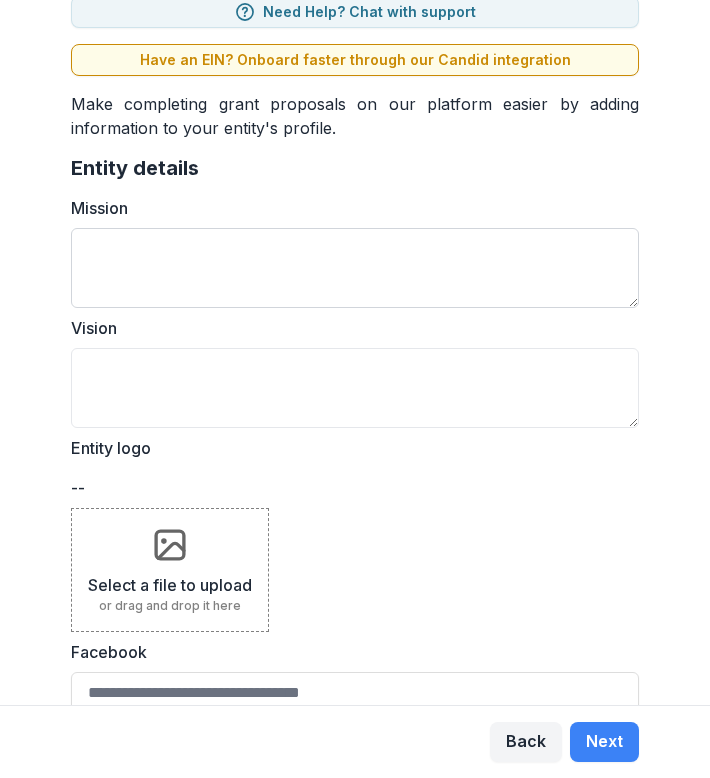 click on "Mission" at bounding box center [355, 268] 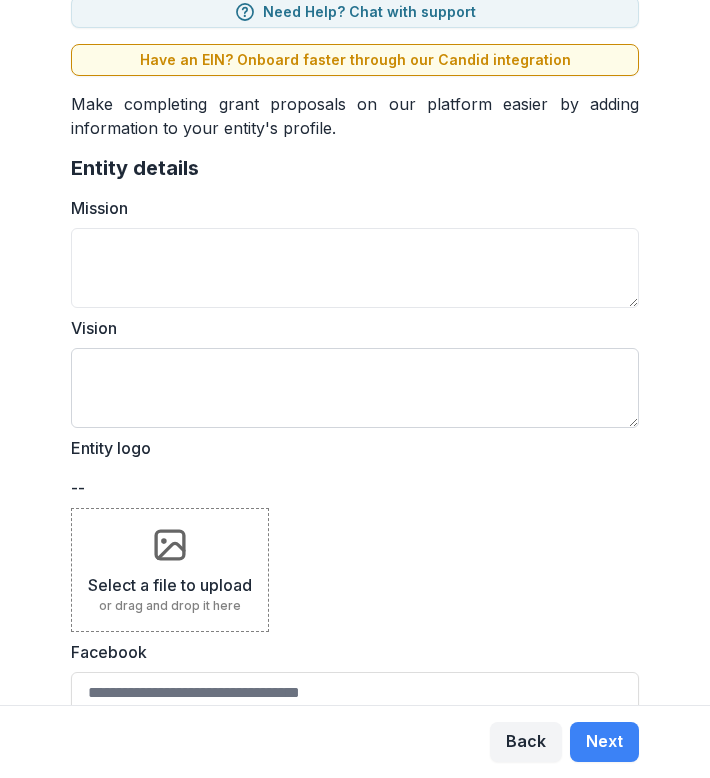 click on "Vision" at bounding box center [355, 388] 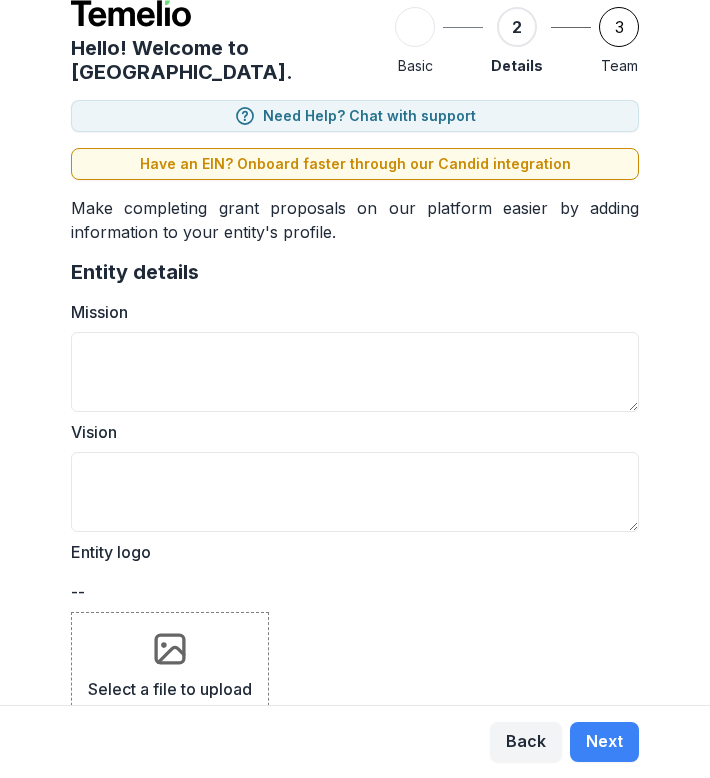 scroll, scrollTop: 0, scrollLeft: 0, axis: both 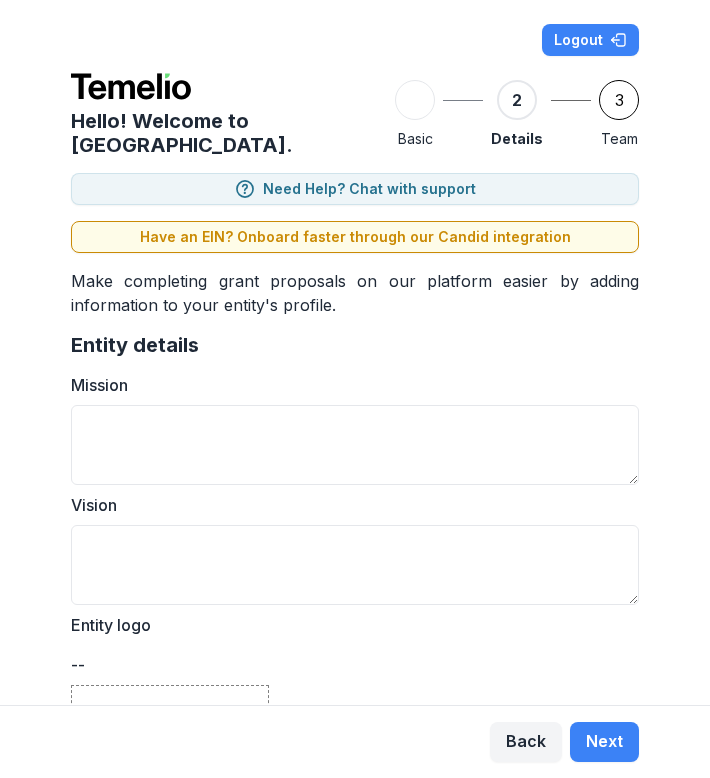 click on "3" at bounding box center [619, 100] 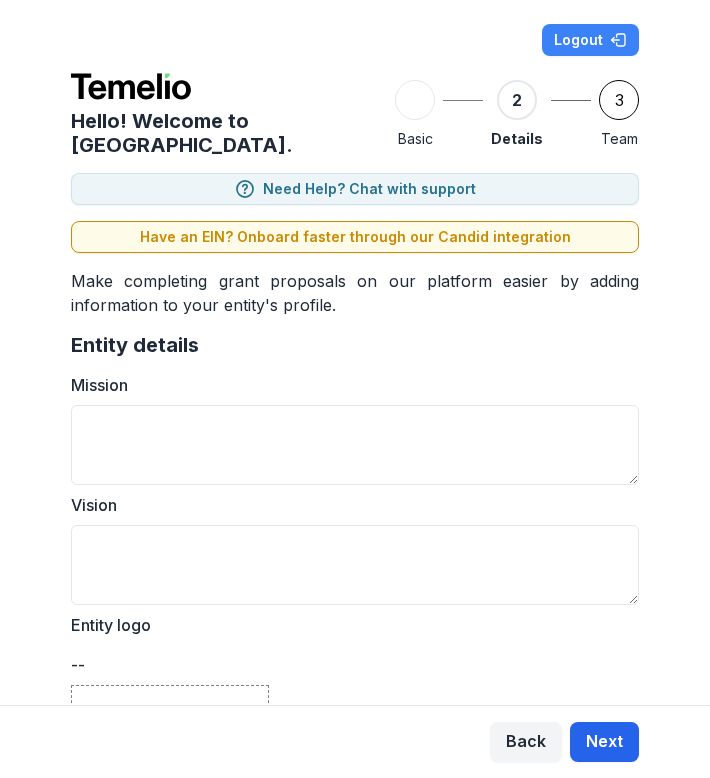 click on "Next" at bounding box center [604, 742] 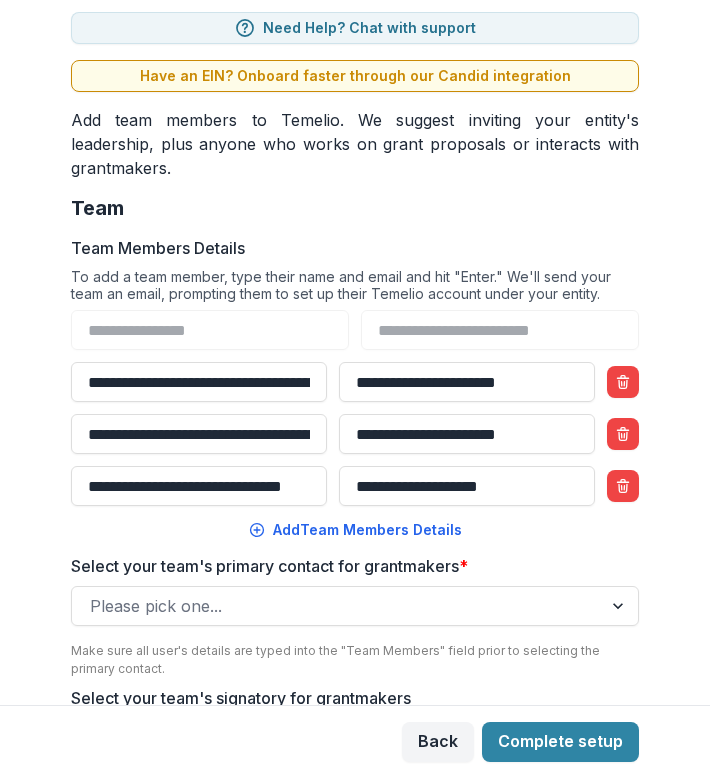 scroll, scrollTop: 0, scrollLeft: 0, axis: both 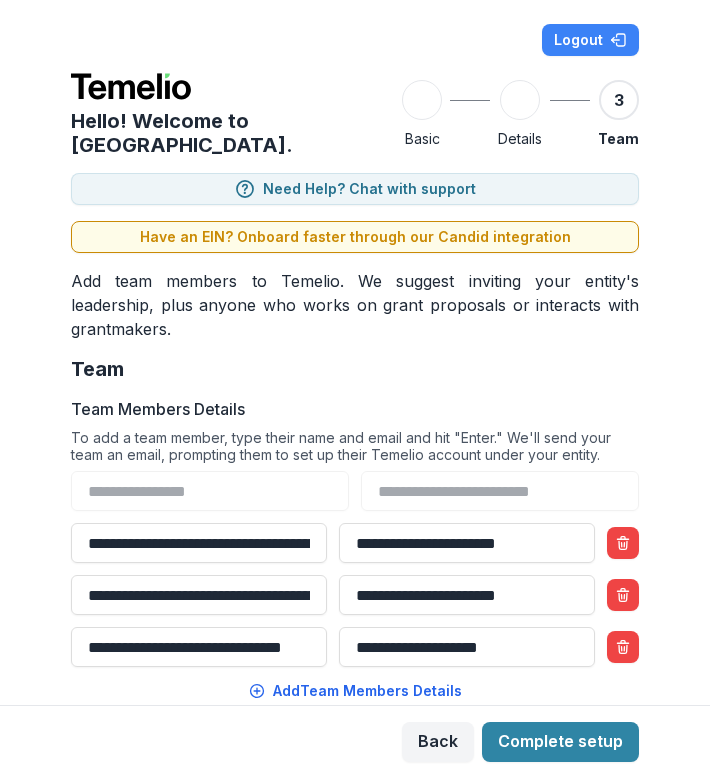 click on "2" at bounding box center (520, 100) 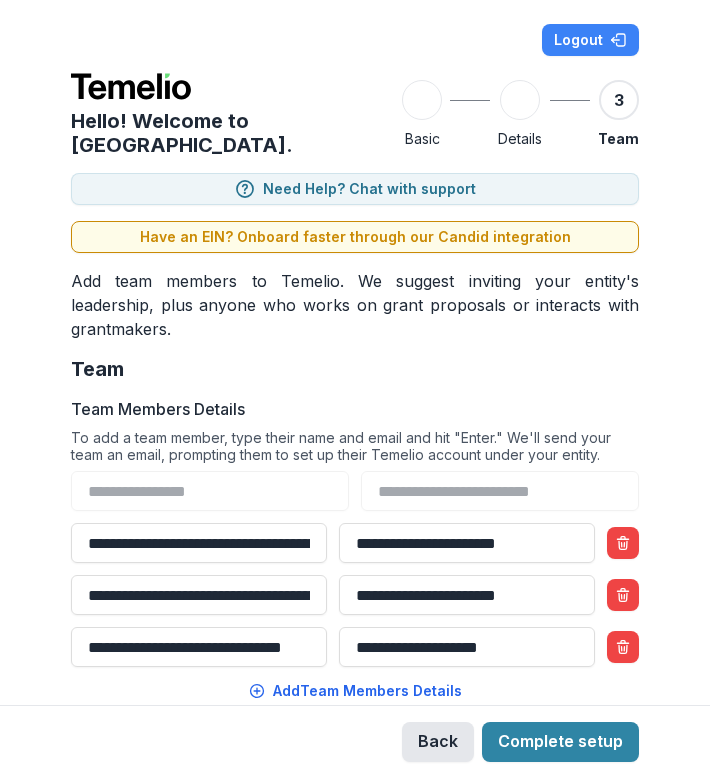 click on "Back" at bounding box center (438, 742) 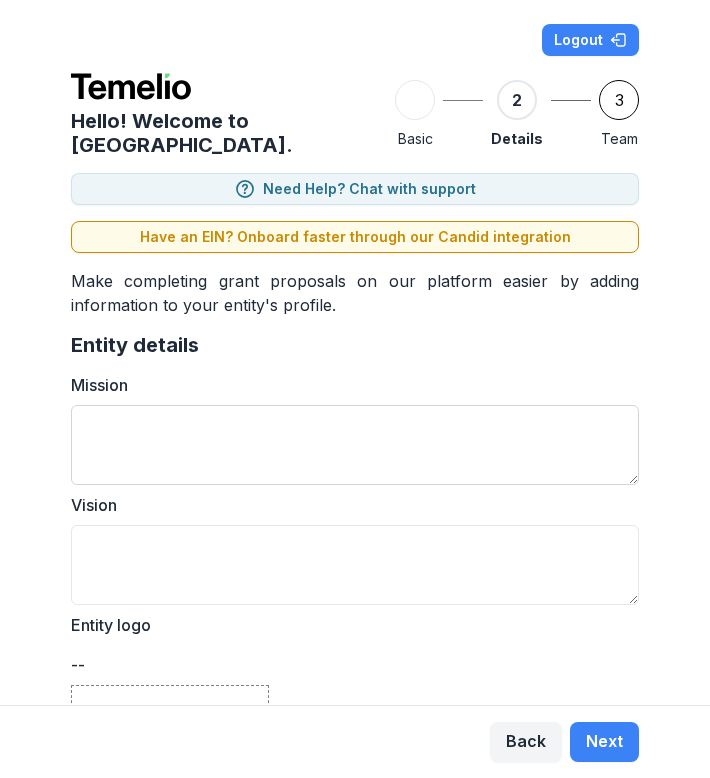 click on "Mission" at bounding box center [355, 445] 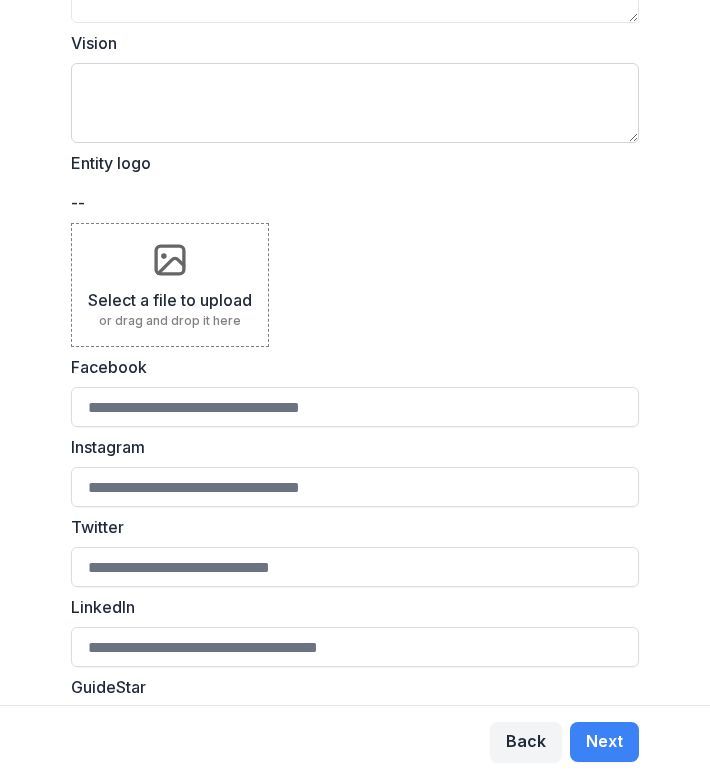 scroll, scrollTop: 512, scrollLeft: 0, axis: vertical 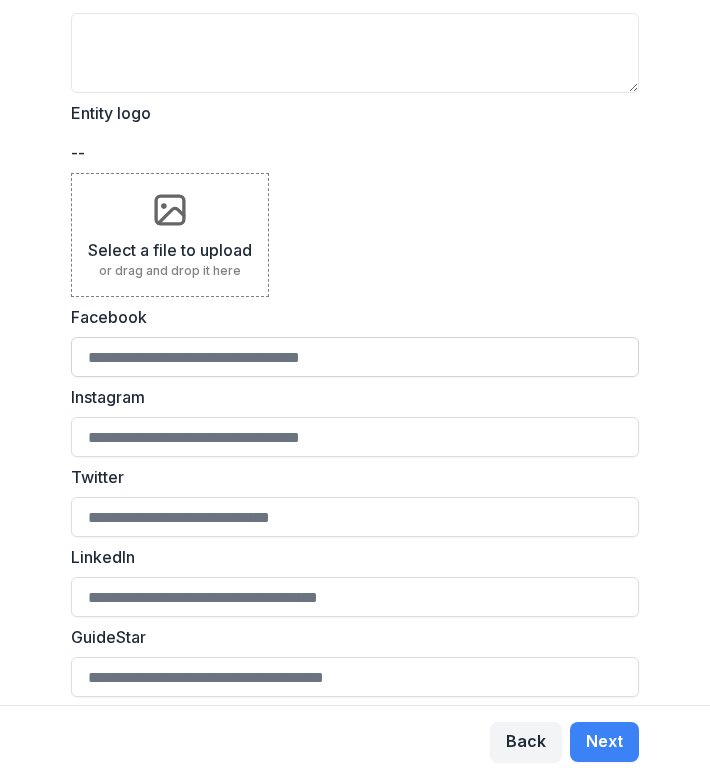 click on "Facebook" at bounding box center [355, 357] 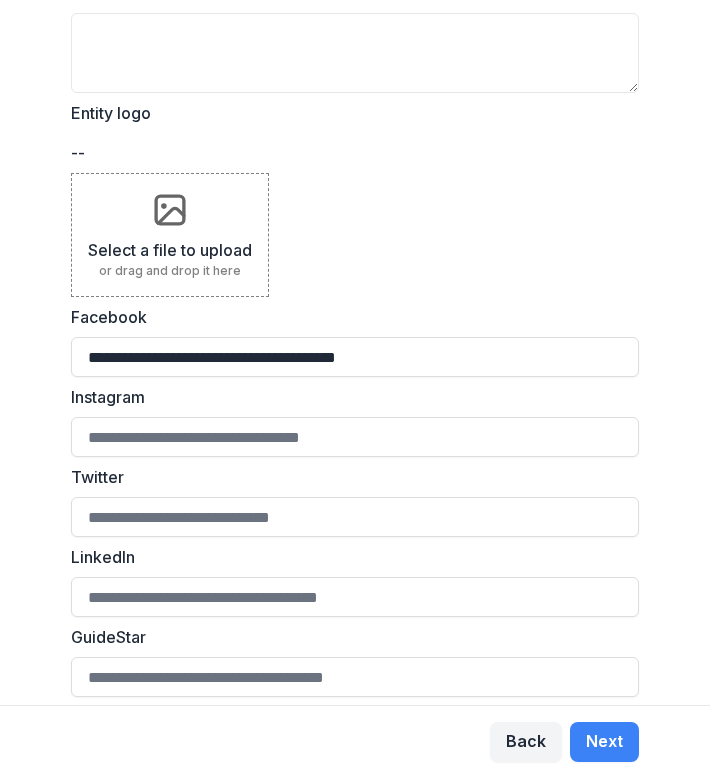 type on "**********" 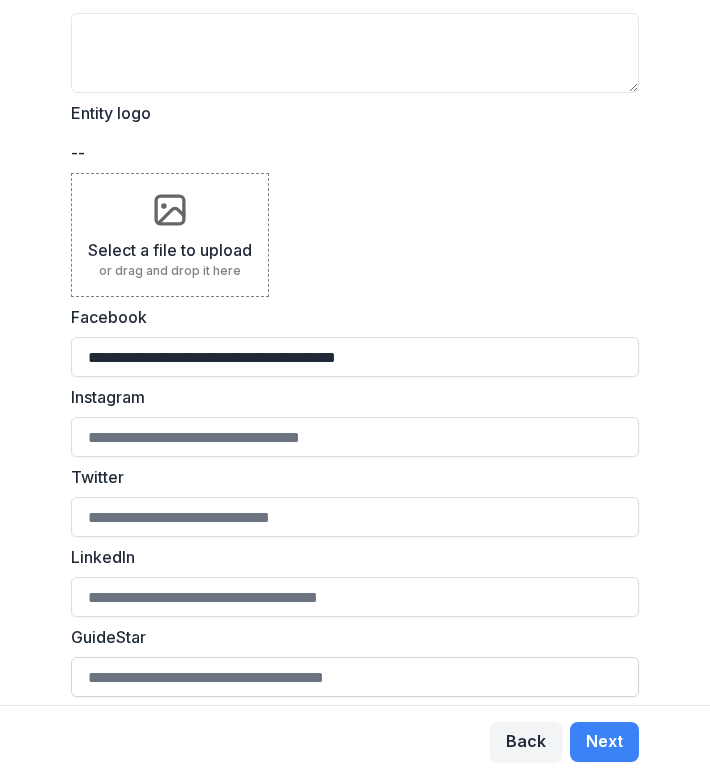 click on "GuideStar" at bounding box center [355, 677] 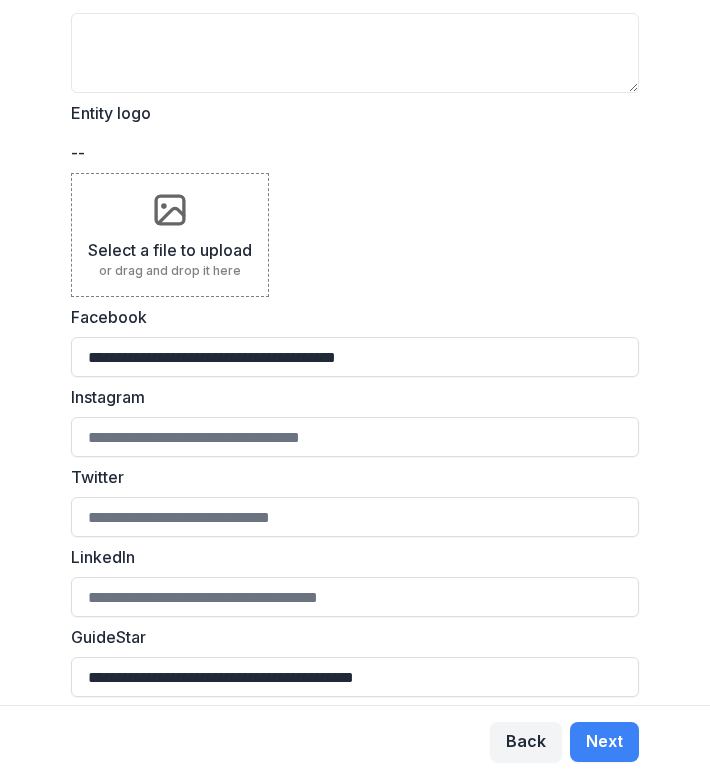 type on "**********" 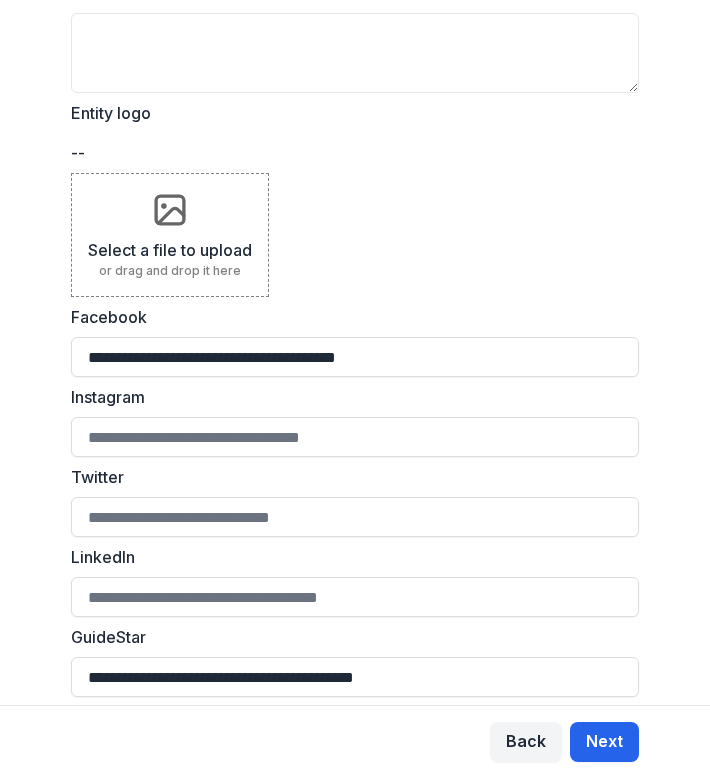 click on "Next" at bounding box center (604, 742) 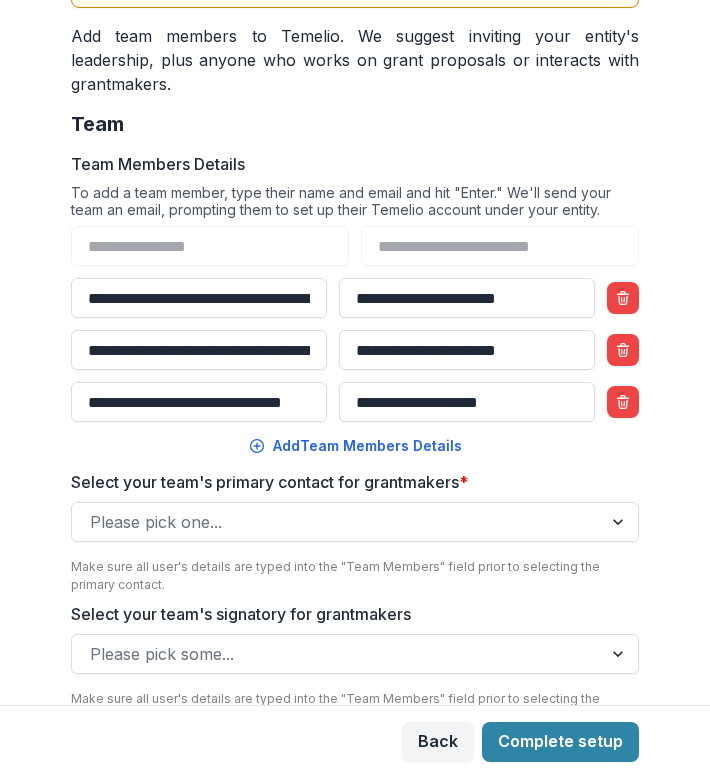 scroll, scrollTop: 266, scrollLeft: 0, axis: vertical 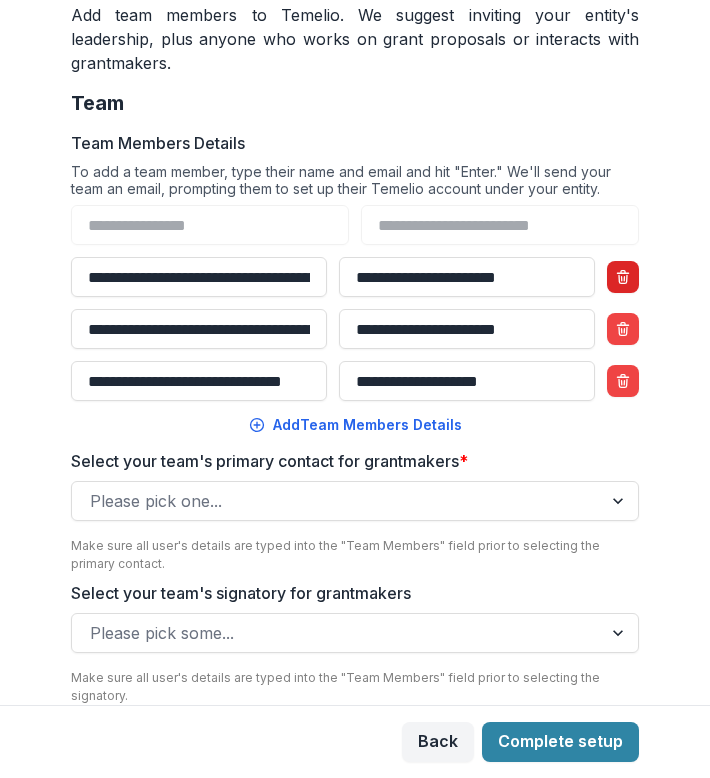 click at bounding box center (623, 277) 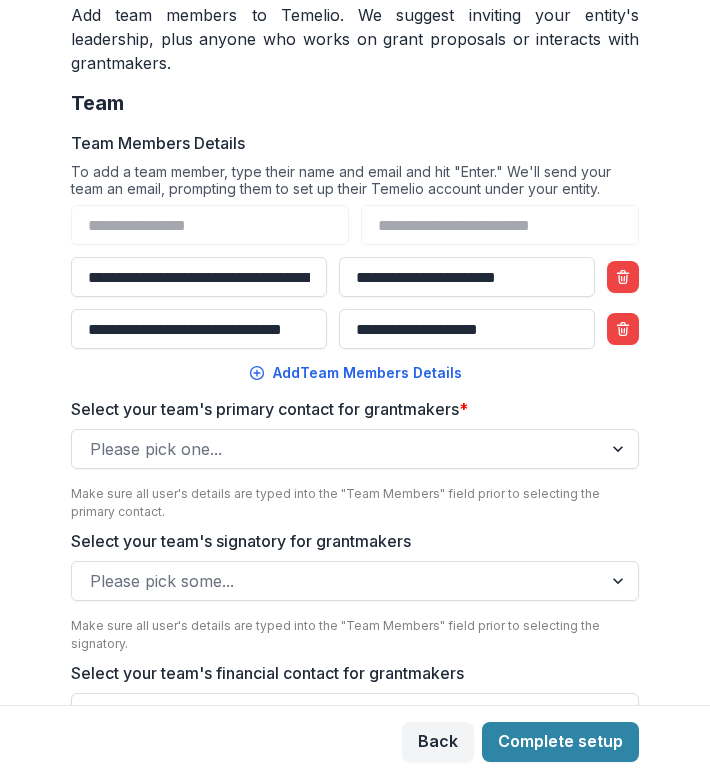 scroll, scrollTop: 0, scrollLeft: 147, axis: horizontal 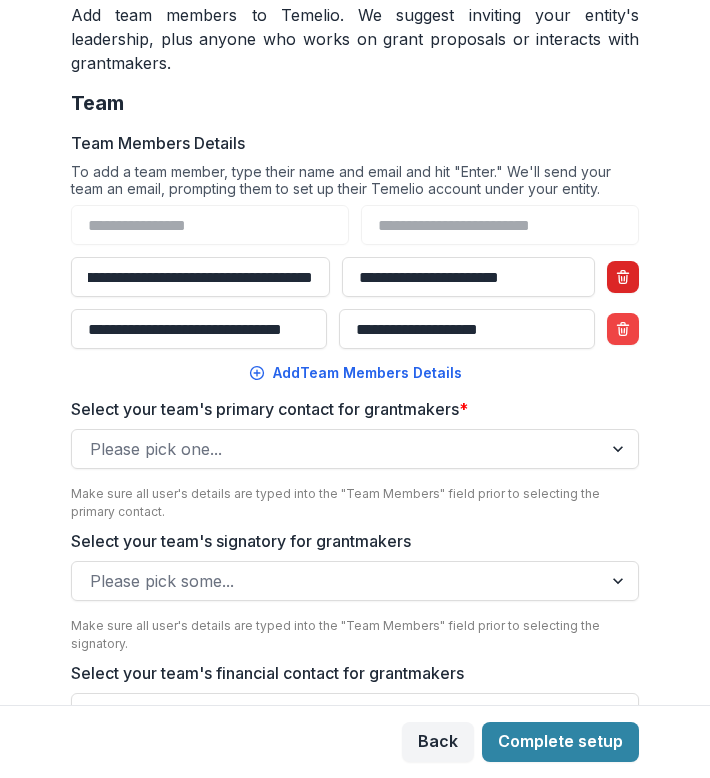 click 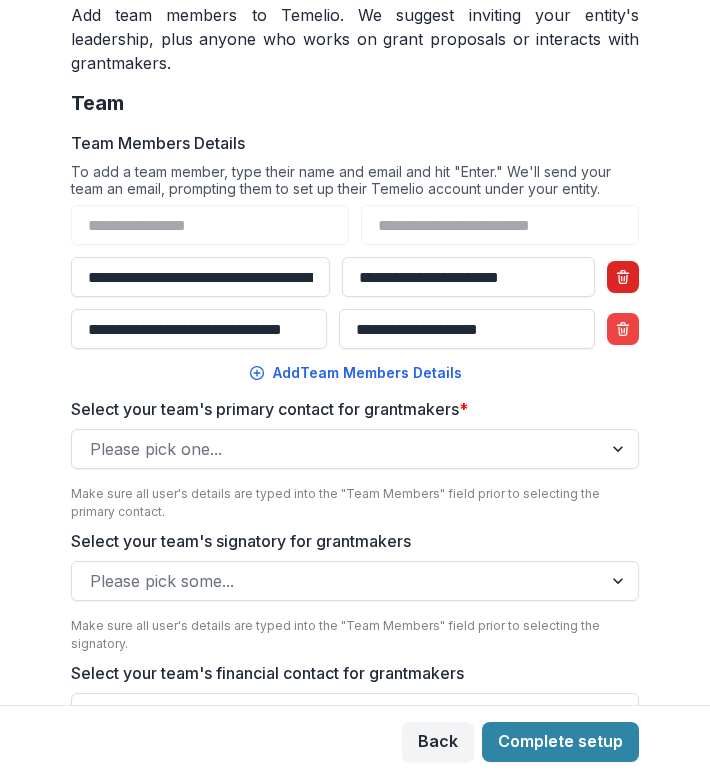 scroll, scrollTop: 232, scrollLeft: 0, axis: vertical 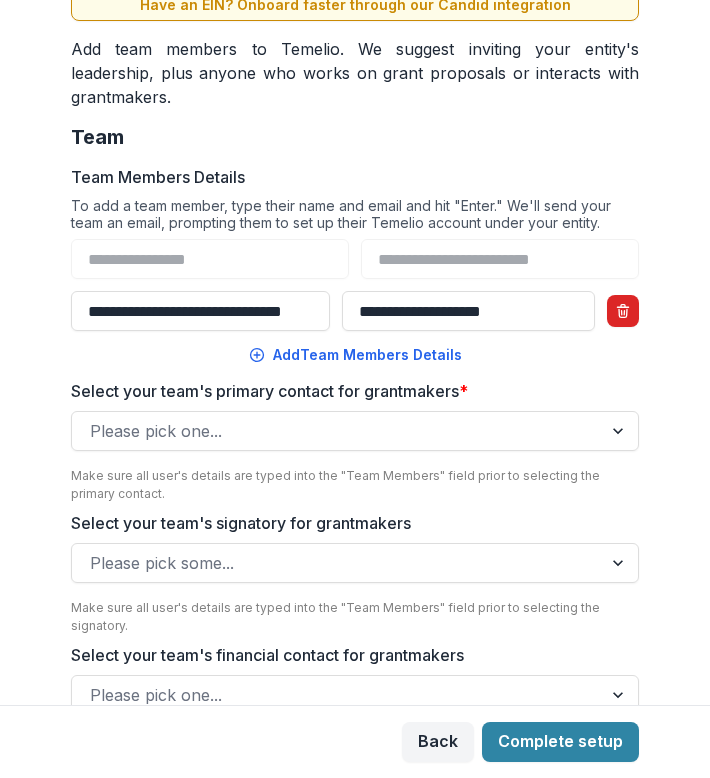 click 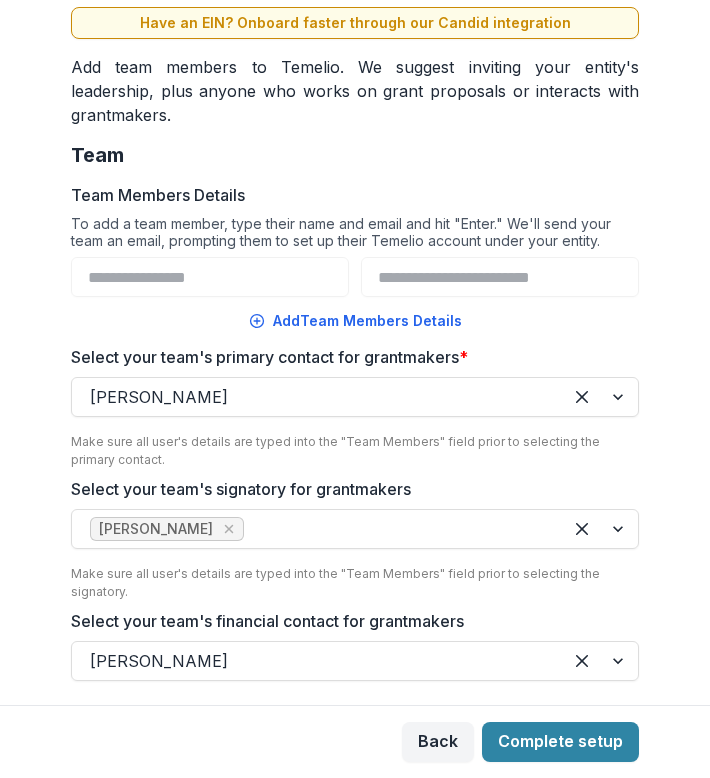scroll, scrollTop: 180, scrollLeft: 0, axis: vertical 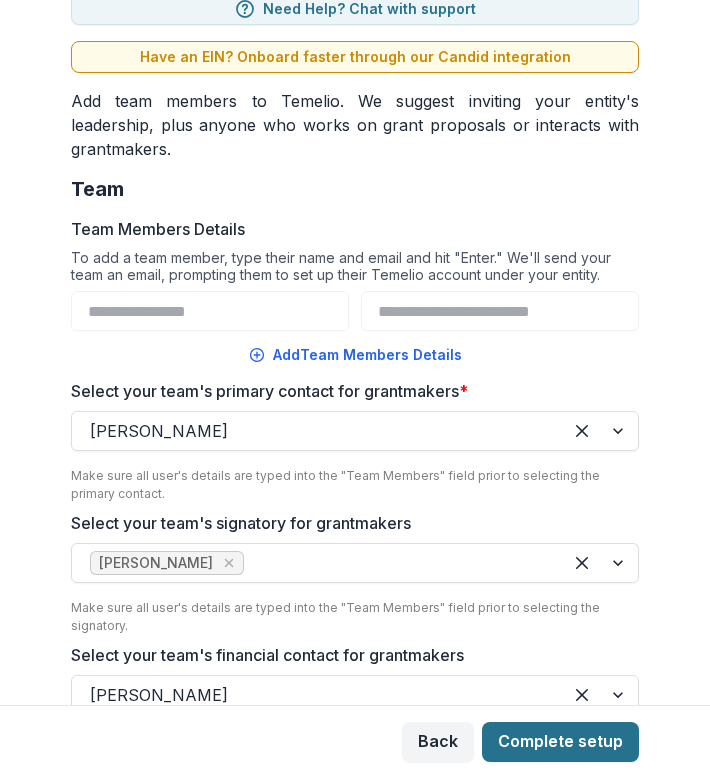 click on "Complete setup" at bounding box center [560, 742] 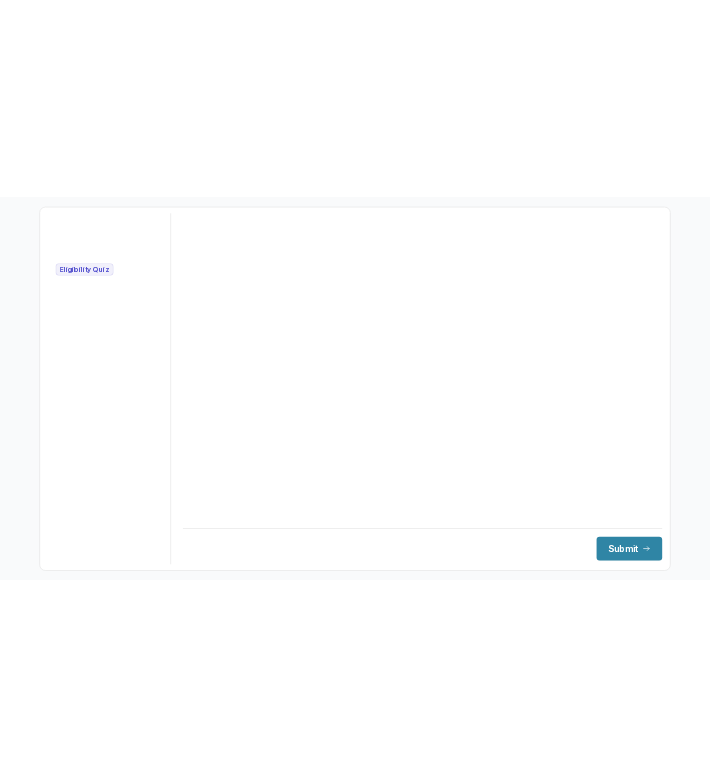 scroll, scrollTop: 0, scrollLeft: 0, axis: both 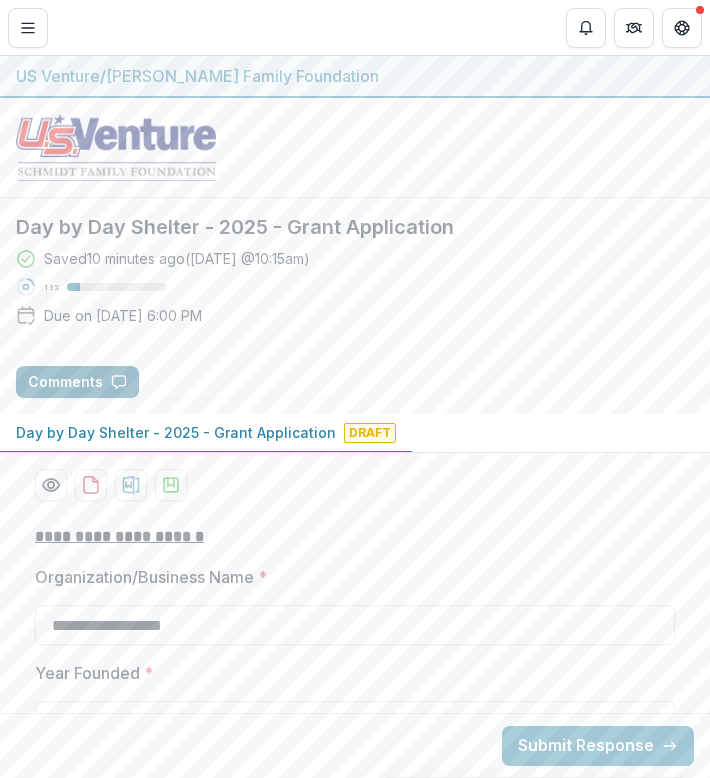 click on "Comments" at bounding box center (77, 382) 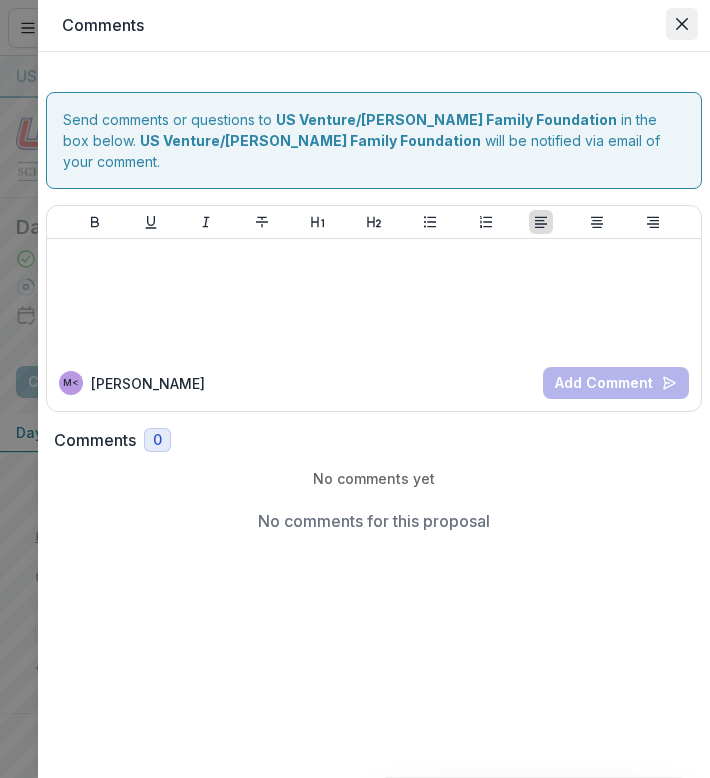 click at bounding box center (682, 24) 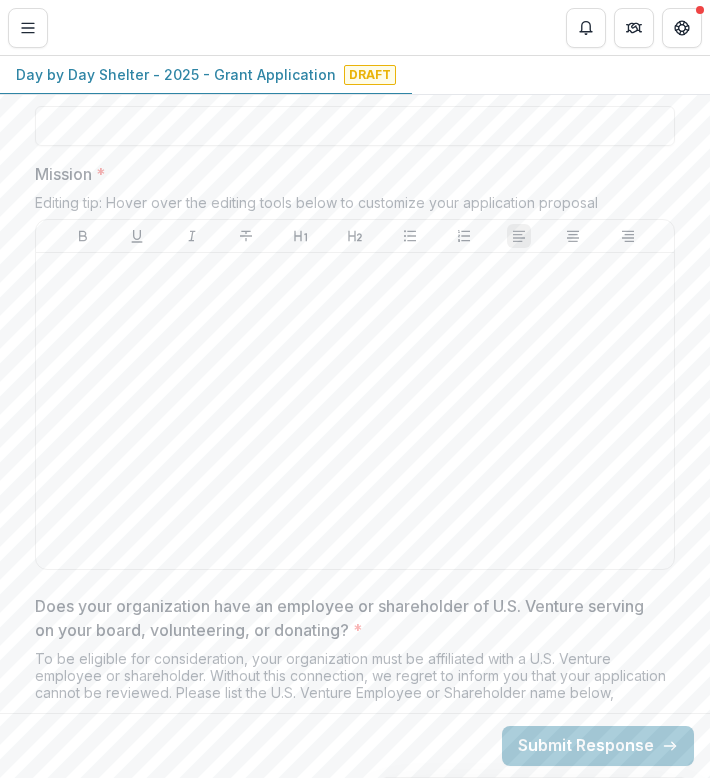 scroll, scrollTop: 1801, scrollLeft: 0, axis: vertical 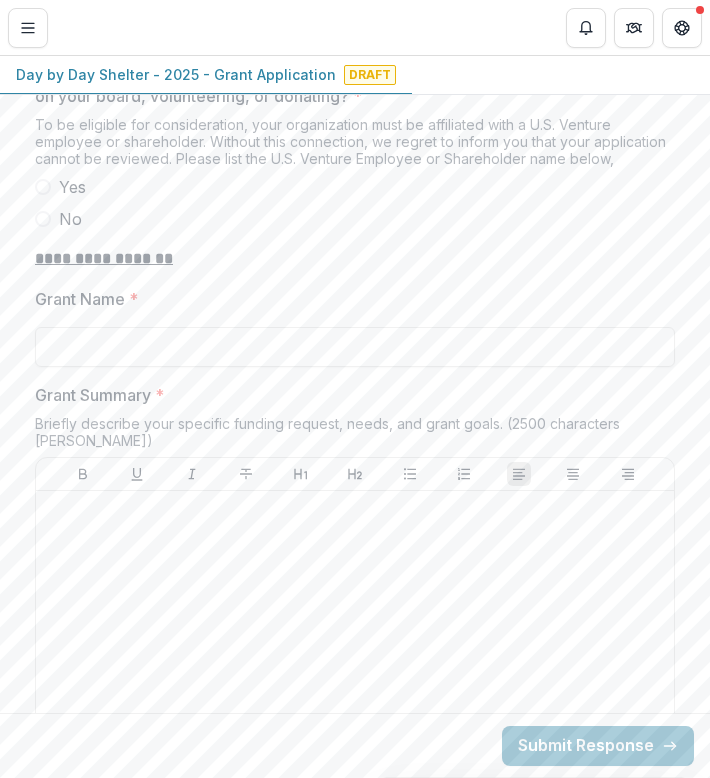 click at bounding box center (43, 187) 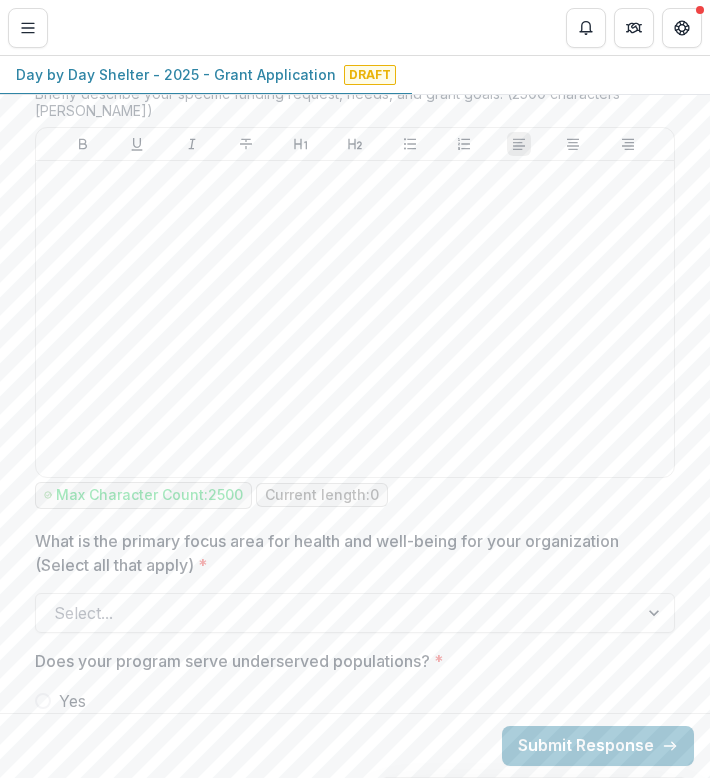 scroll, scrollTop: 2793, scrollLeft: 0, axis: vertical 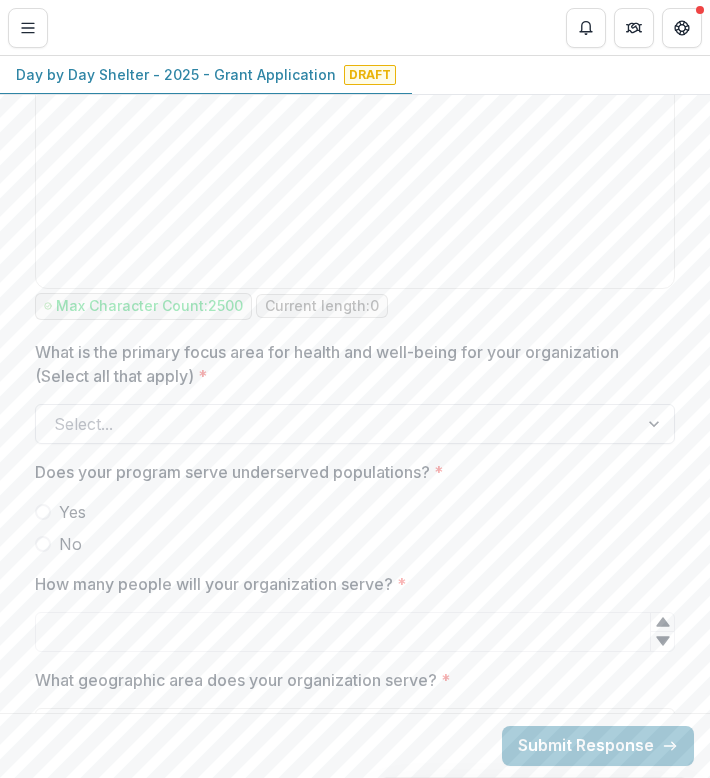 click at bounding box center [337, 424] 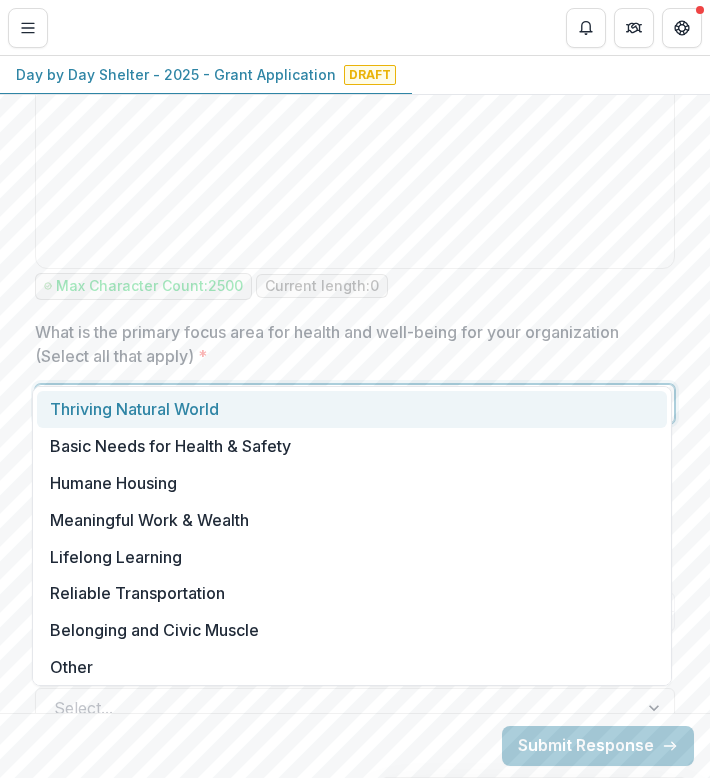 scroll, scrollTop: 2819, scrollLeft: 0, axis: vertical 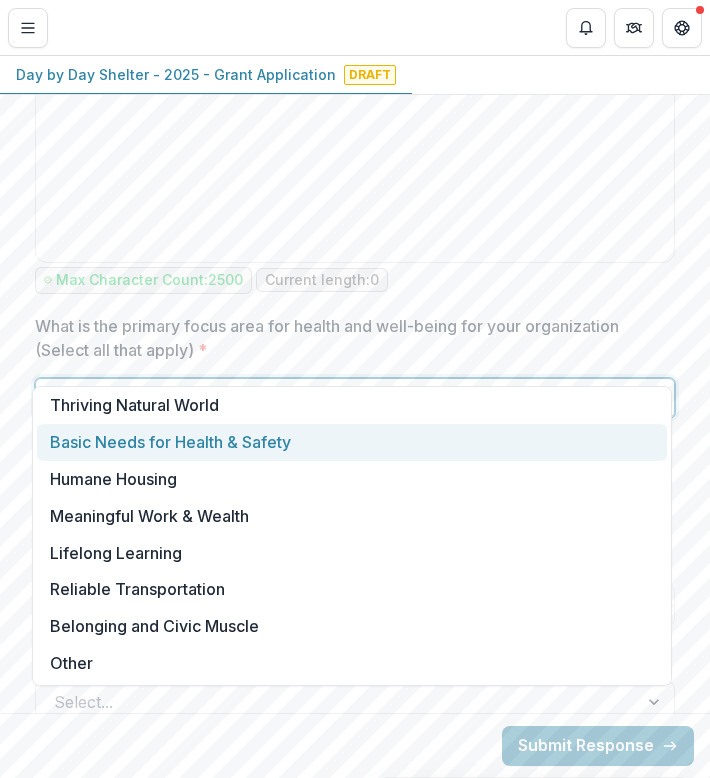 click on "Basic Needs for Health & Safety" at bounding box center [352, 442] 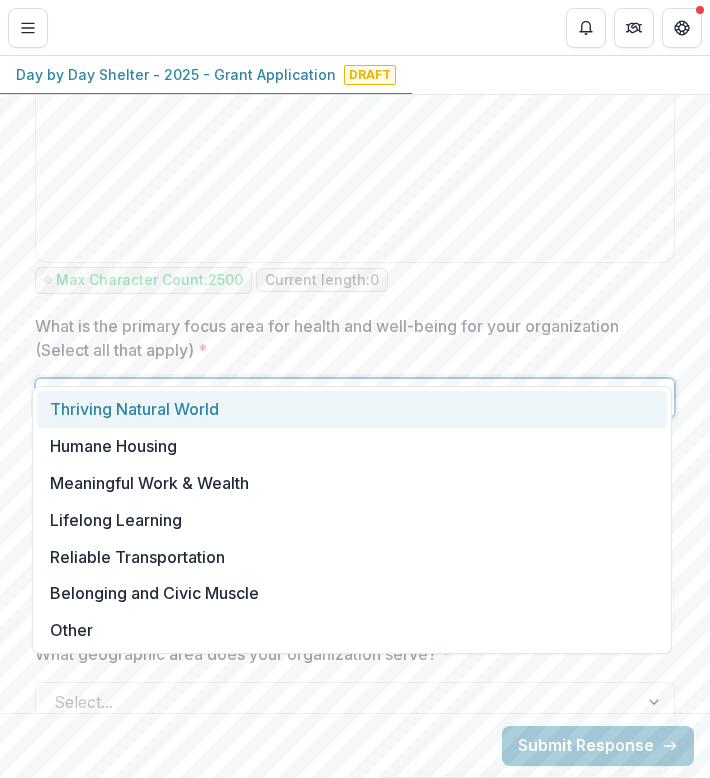 click at bounding box center (636, 398) 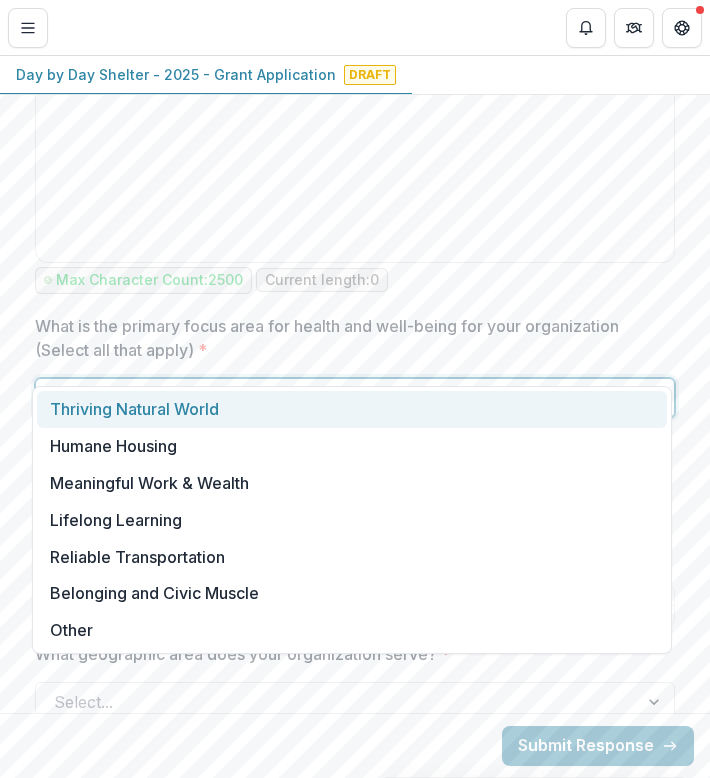 click 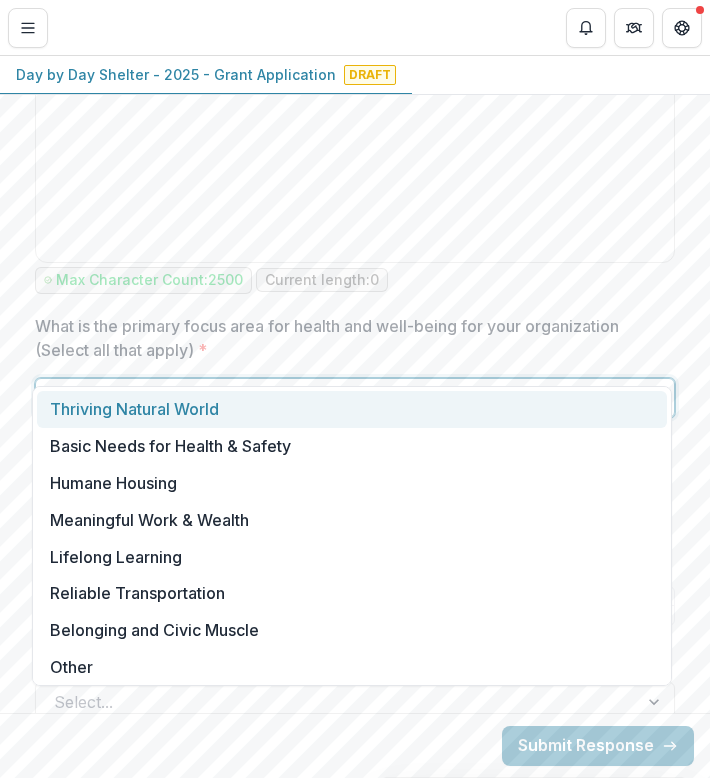scroll, scrollTop: 4, scrollLeft: 0, axis: vertical 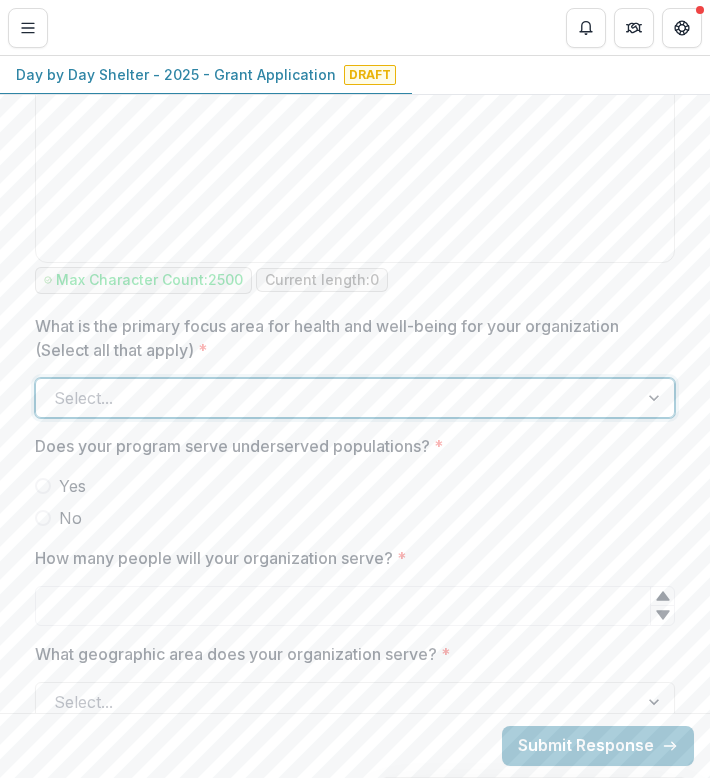 click on "Does your program serve underserved populations? *" at bounding box center (349, 446) 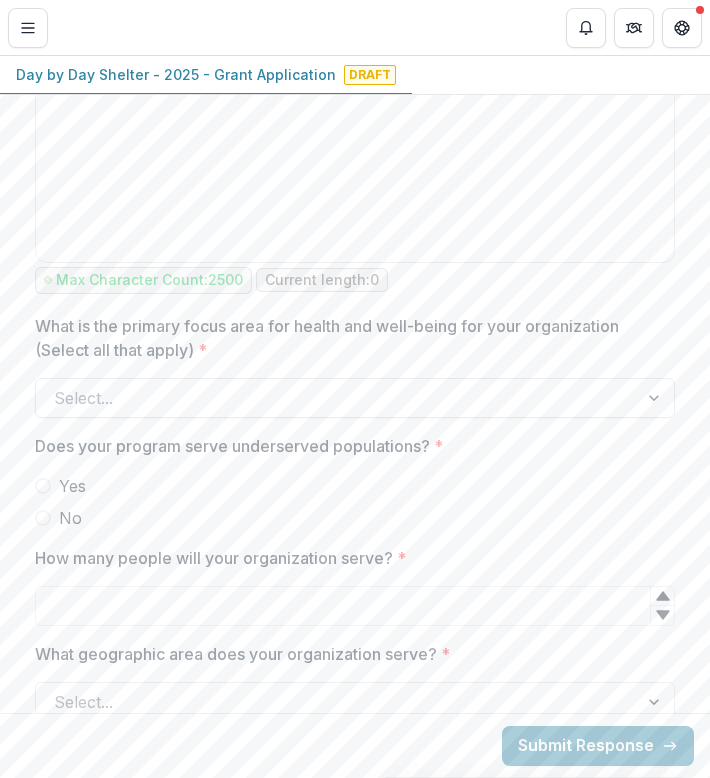 click on "Yes" at bounding box center (72, 486) 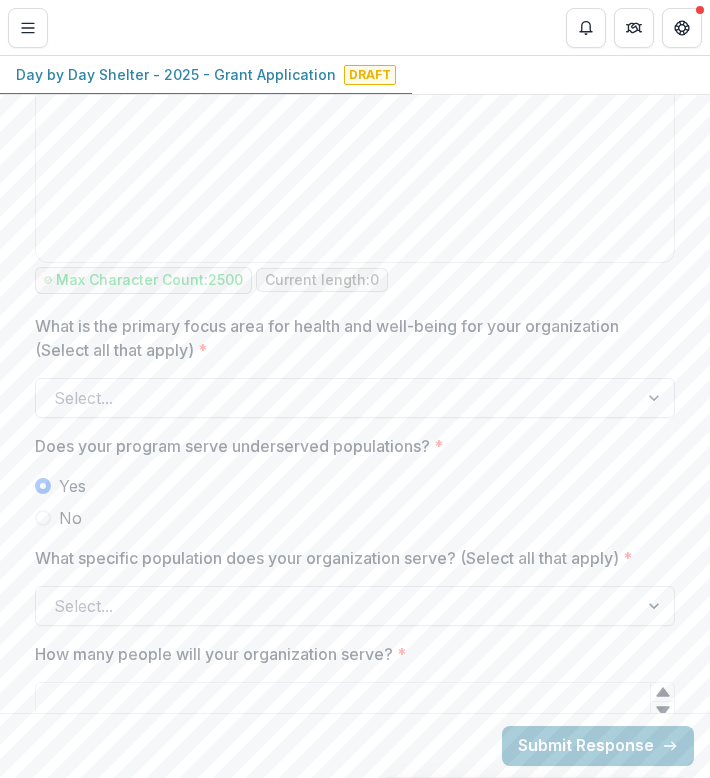 click at bounding box center (337, 606) 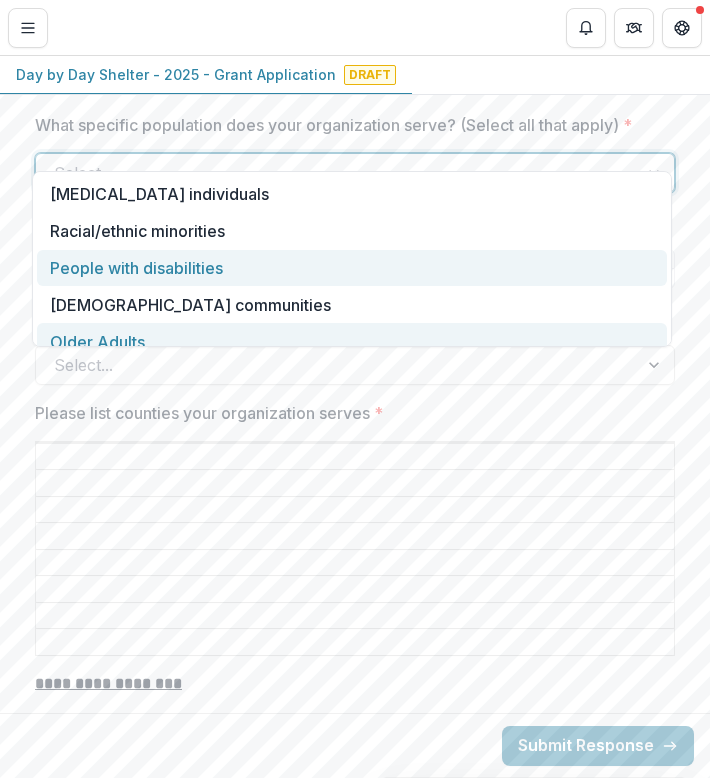 scroll, scrollTop: 3262, scrollLeft: 0, axis: vertical 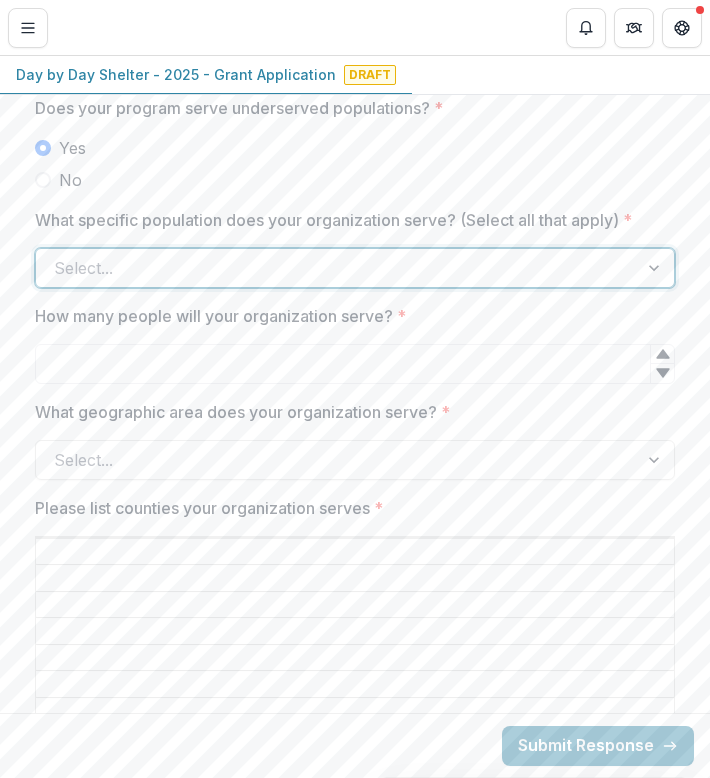 click at bounding box center (337, 268) 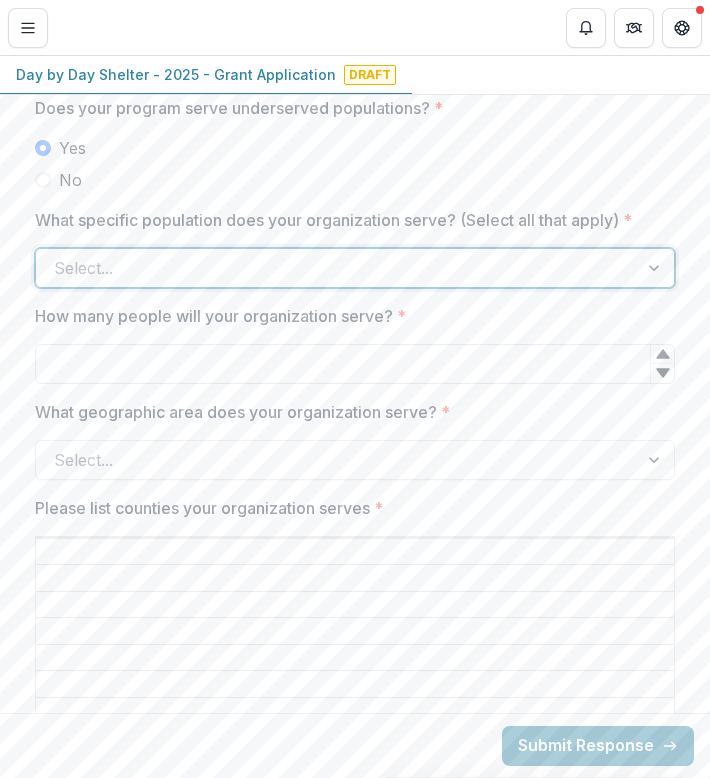 click on "How many people will your organization serve? *" at bounding box center [355, 364] 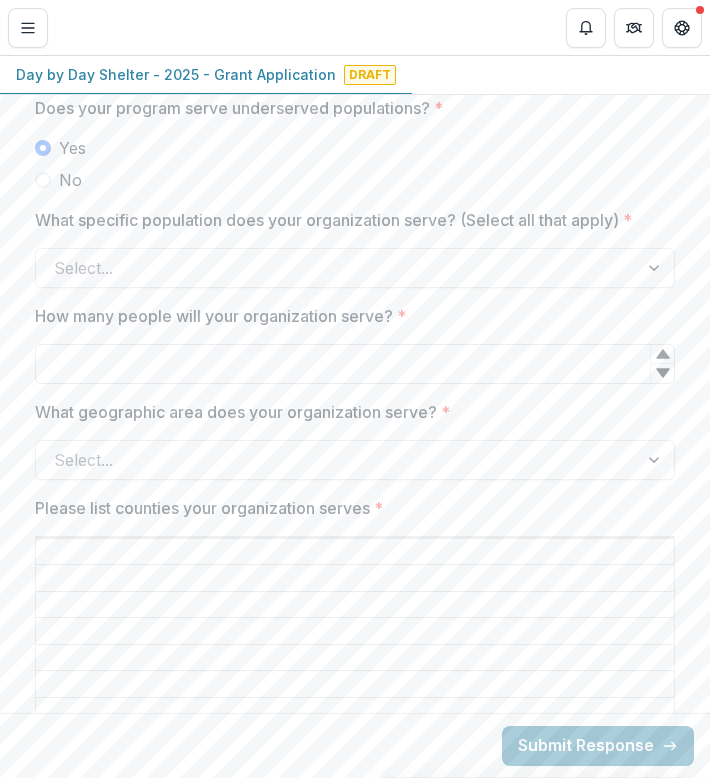 click on "How many people will your organization serve? *" at bounding box center (355, 364) 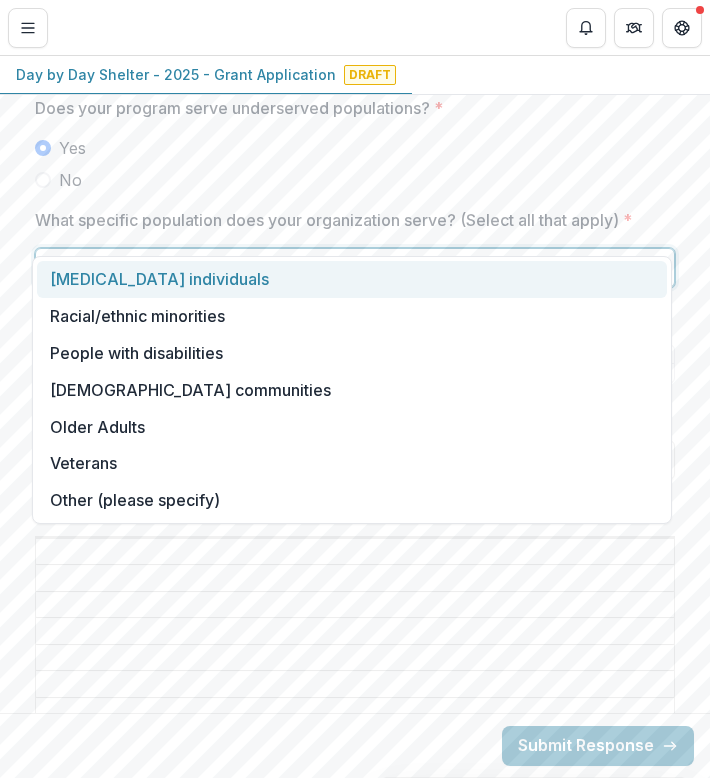 click on "Select..." at bounding box center (337, 268) 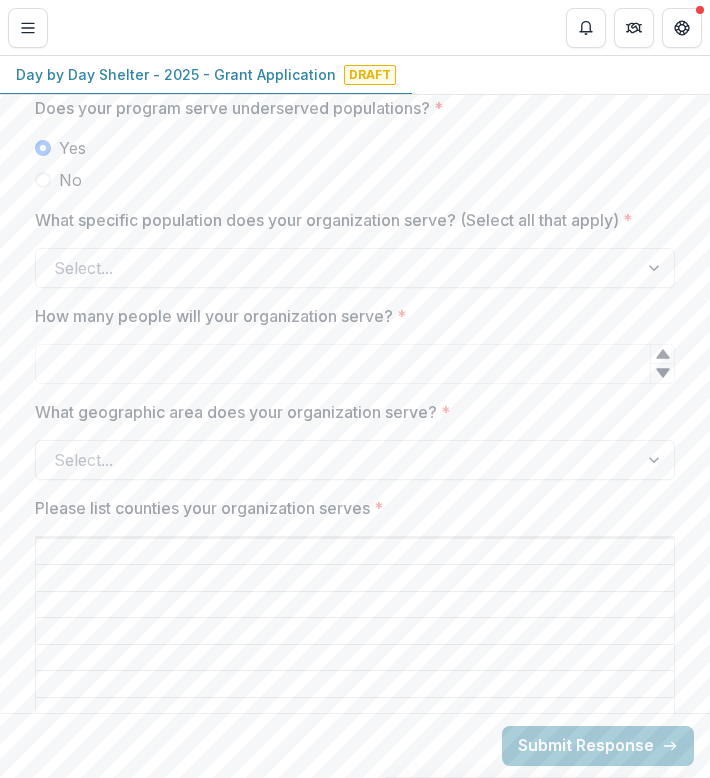 click at bounding box center [355, 340] 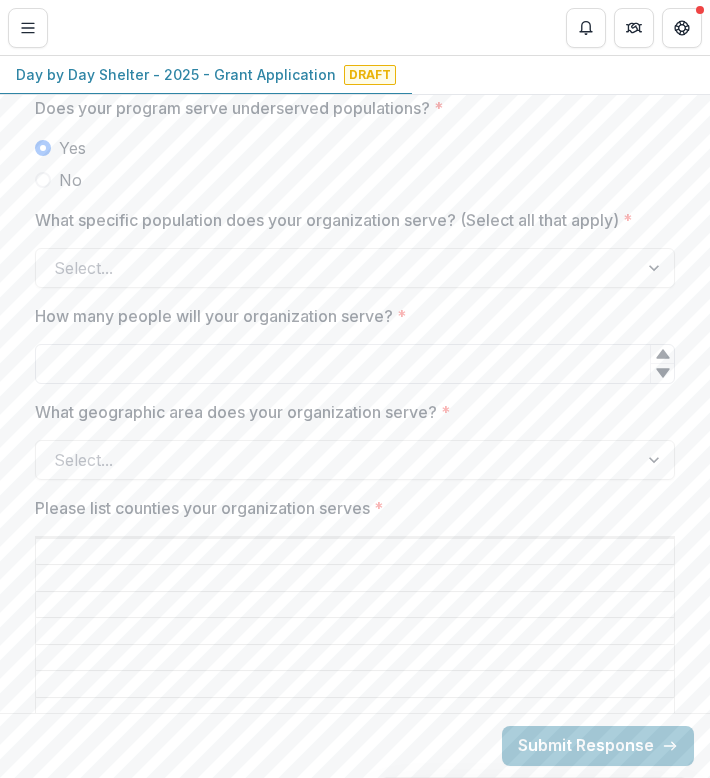 click on "How many people will your organization serve? *" at bounding box center (355, 364) 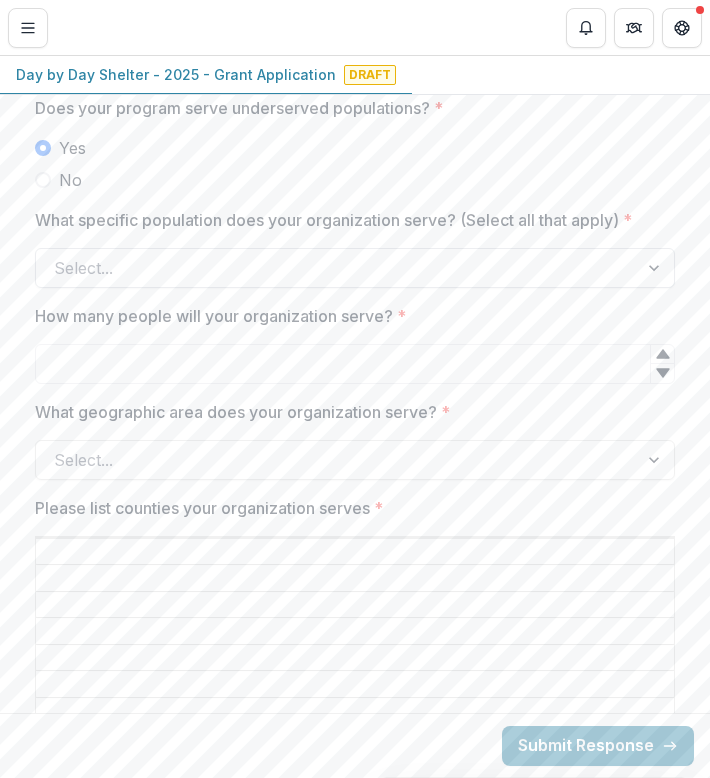 click at bounding box center [337, 268] 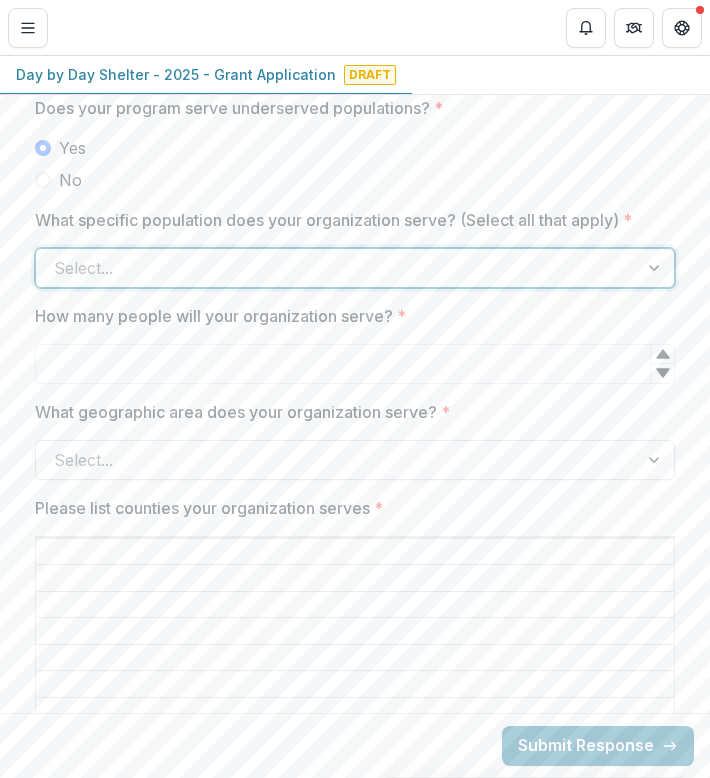 click at bounding box center (337, 460) 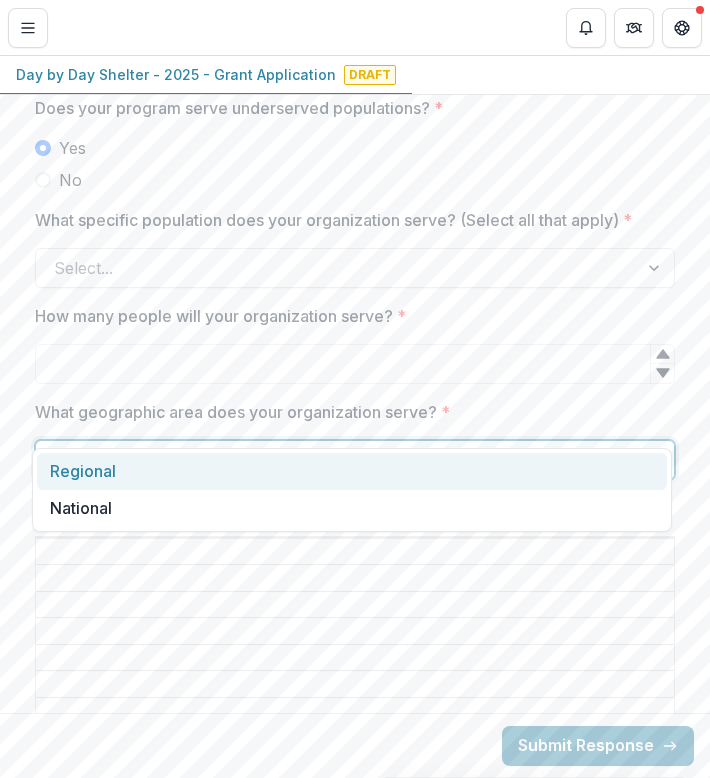 click on "Regional" at bounding box center (352, 471) 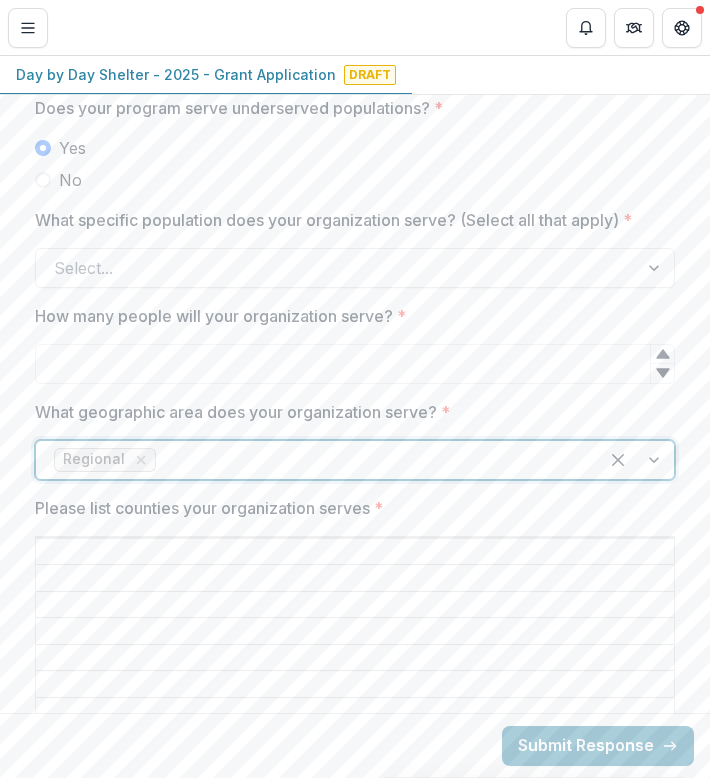 click on "Please list counties your organization serves *" at bounding box center [349, 508] 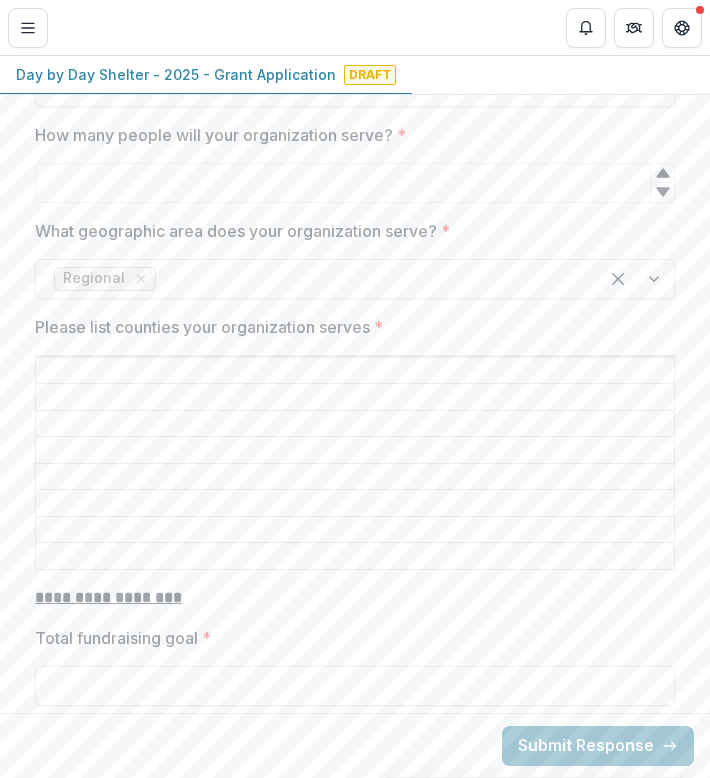 scroll, scrollTop: 3164, scrollLeft: 0, axis: vertical 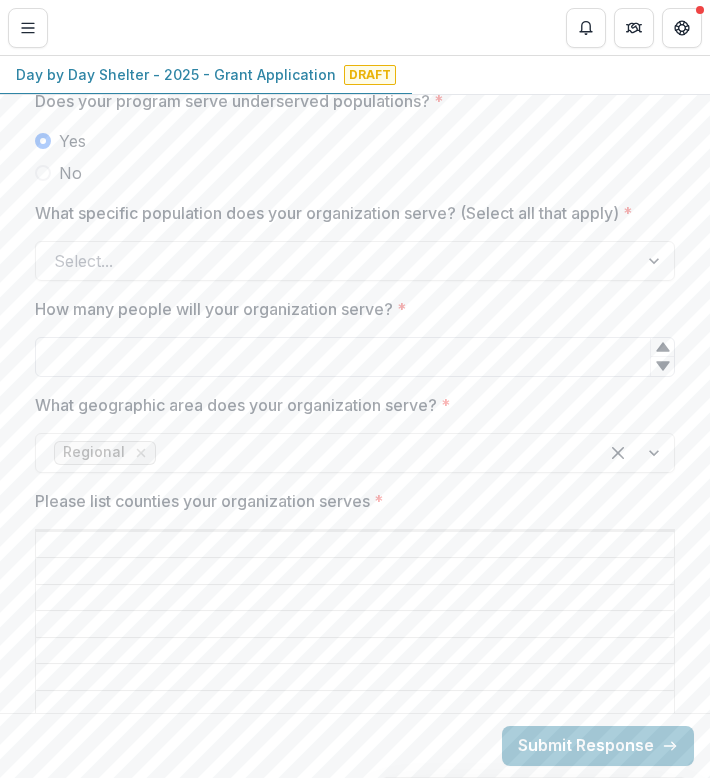 click on "How many people will your organization serve? *" at bounding box center [355, 357] 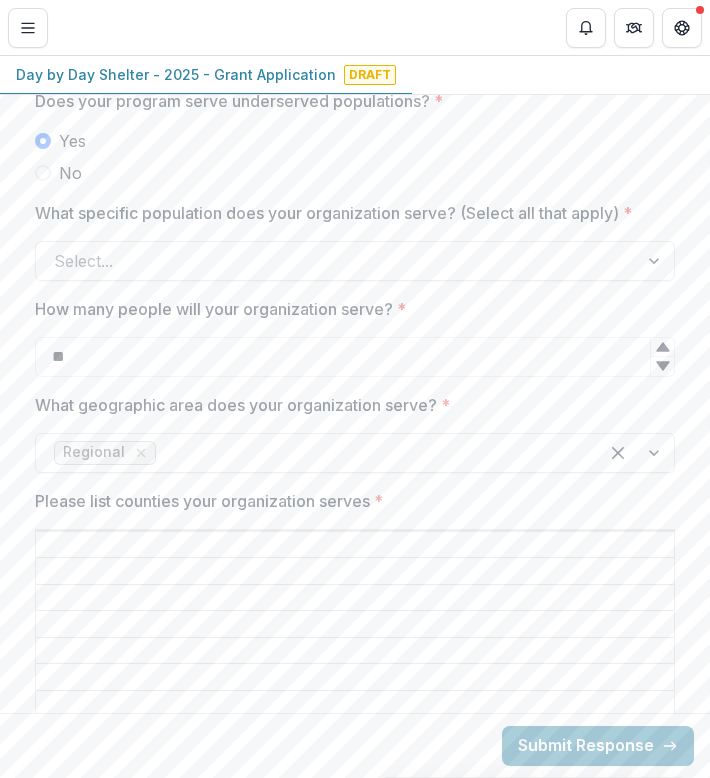 click 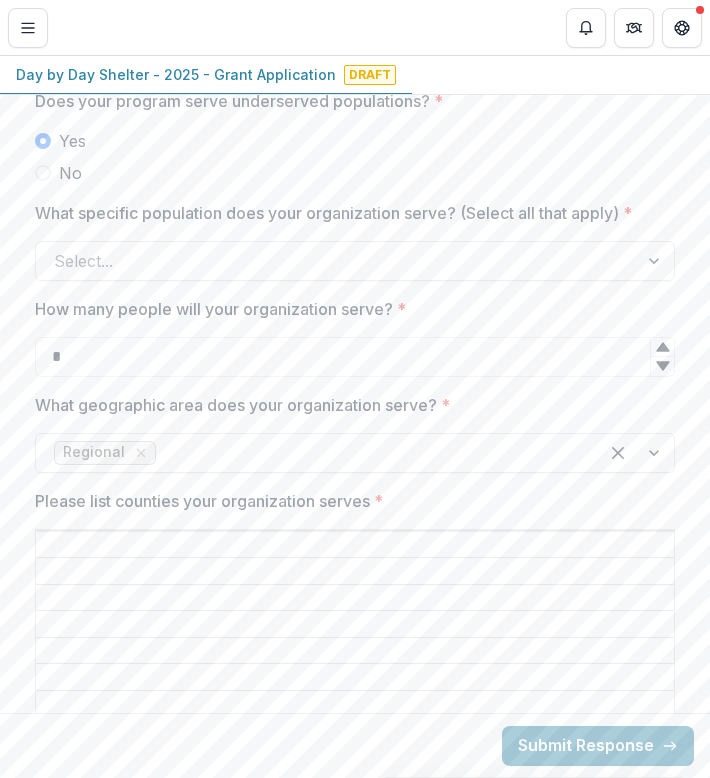 click 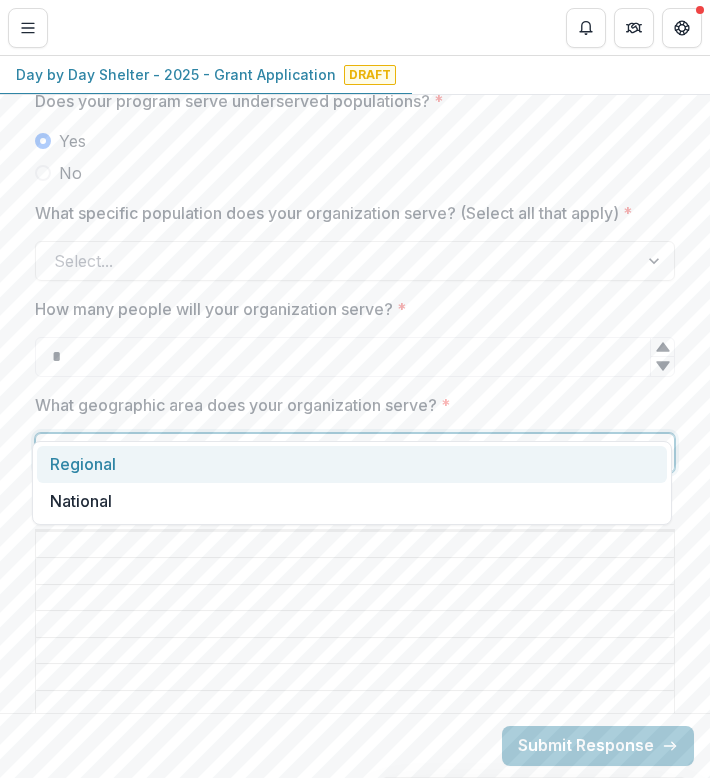 click at bounding box center (656, 453) 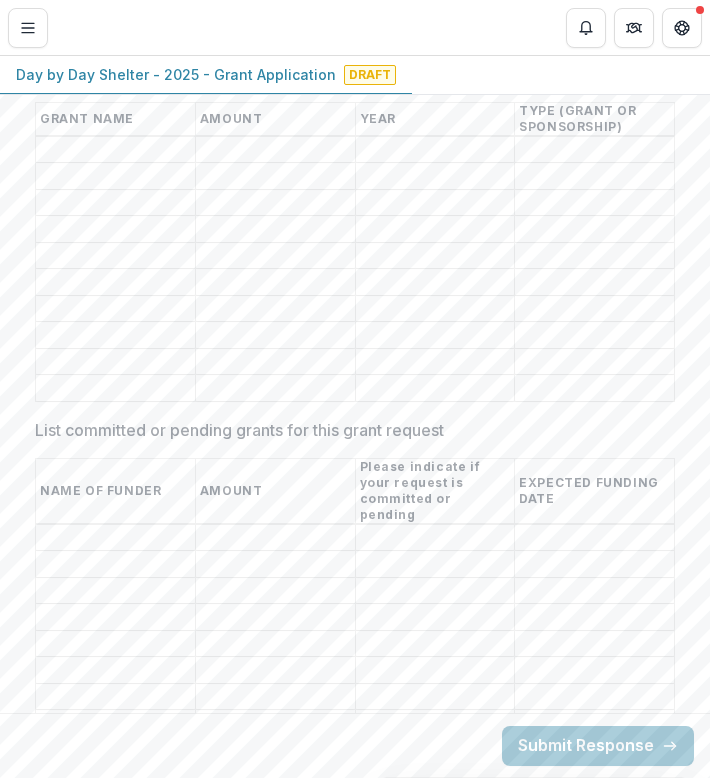 scroll, scrollTop: 4645, scrollLeft: 0, axis: vertical 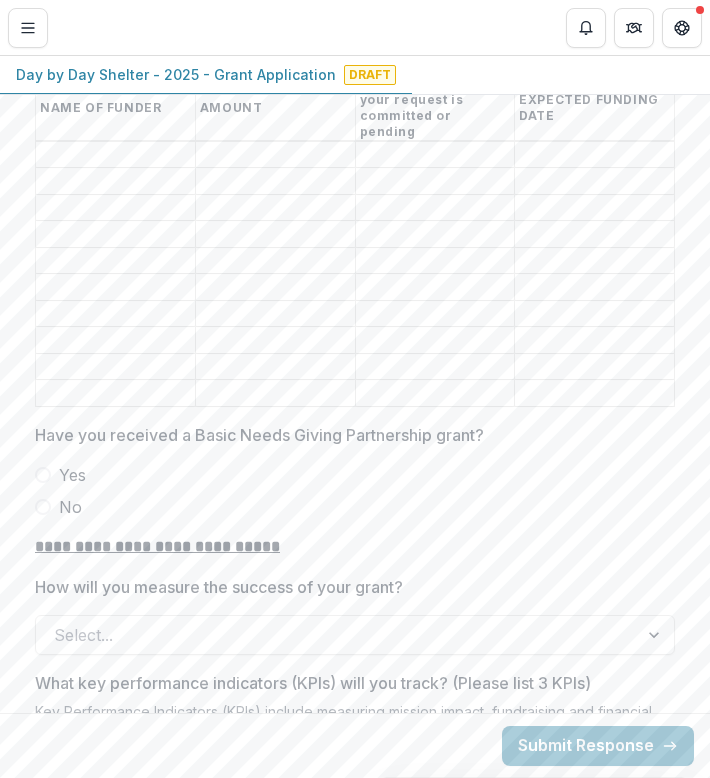 click at bounding box center (43, 475) 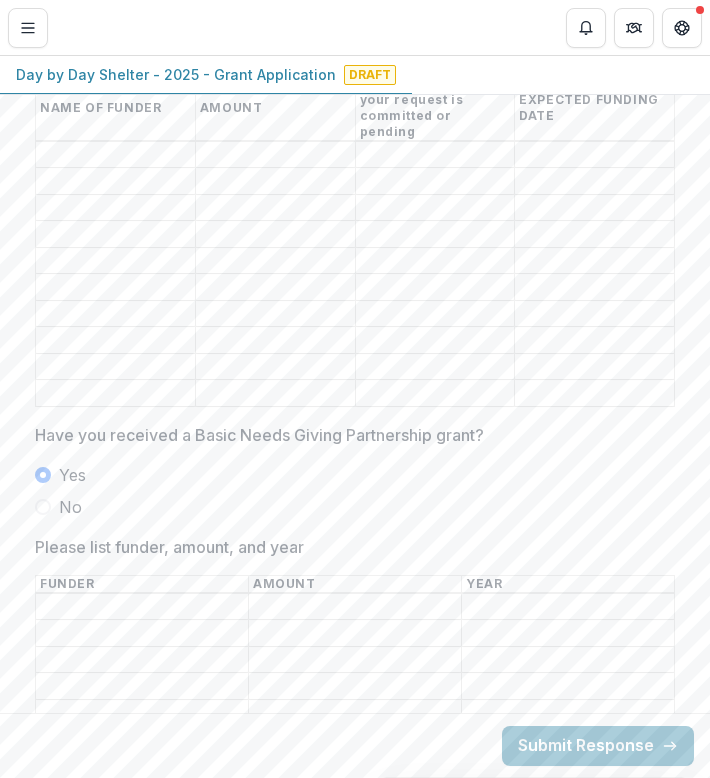 scroll, scrollTop: 5097, scrollLeft: 0, axis: vertical 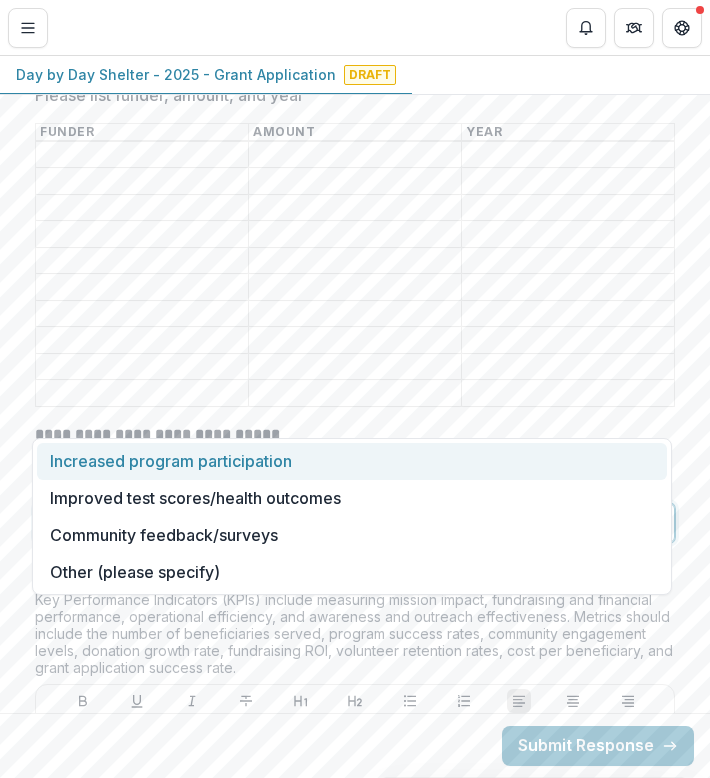 click at bounding box center (337, 523) 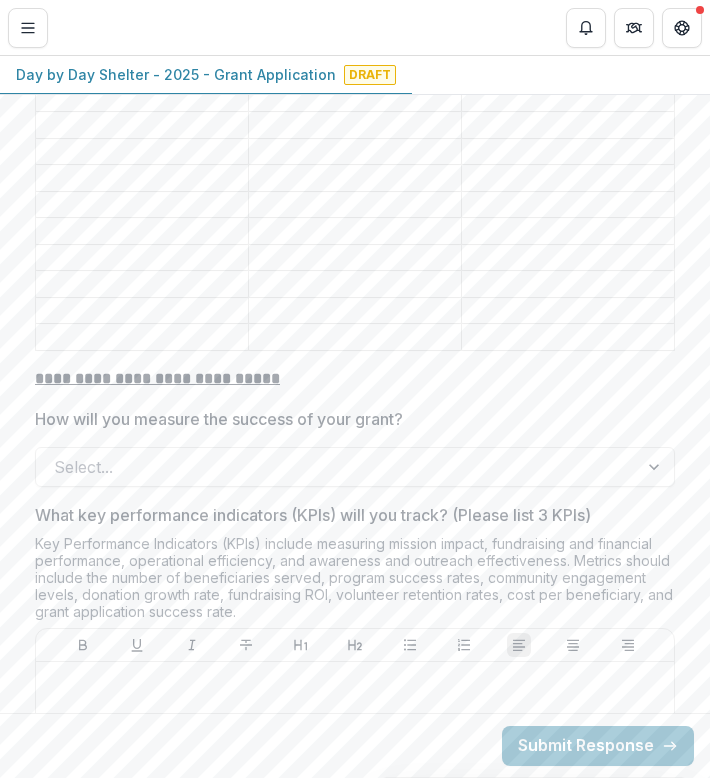 scroll, scrollTop: 5176, scrollLeft: 0, axis: vertical 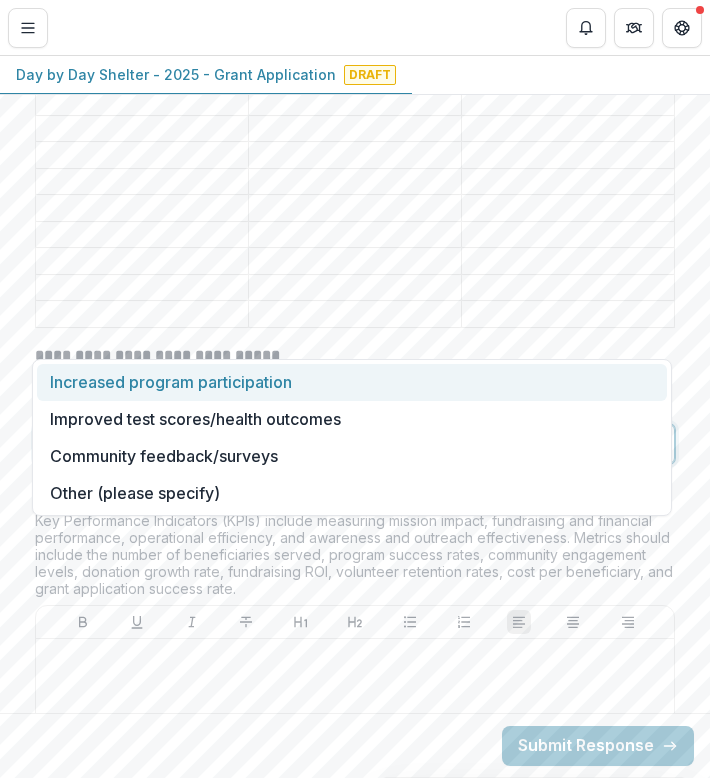 click at bounding box center [337, 444] 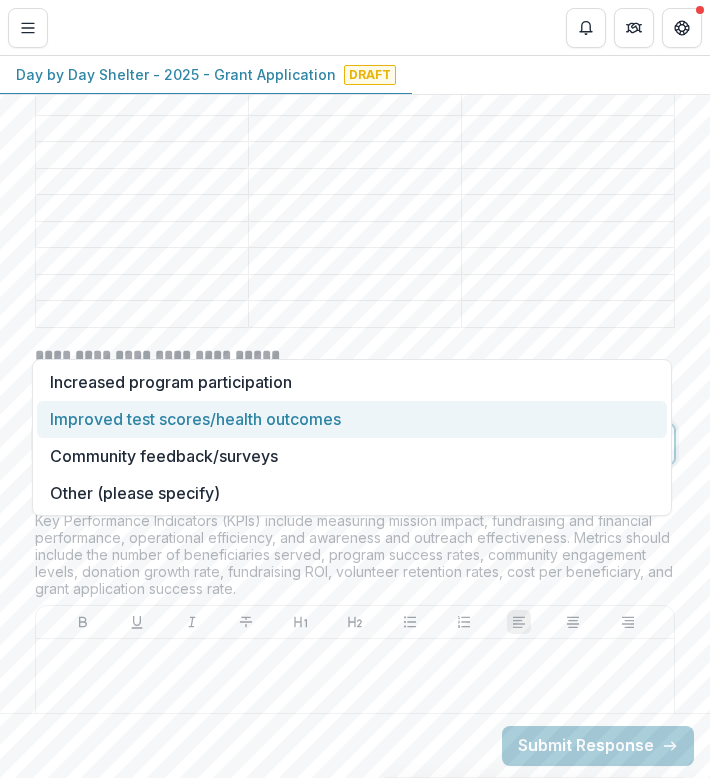 click on "Improved test scores/health outcomes" at bounding box center (352, 419) 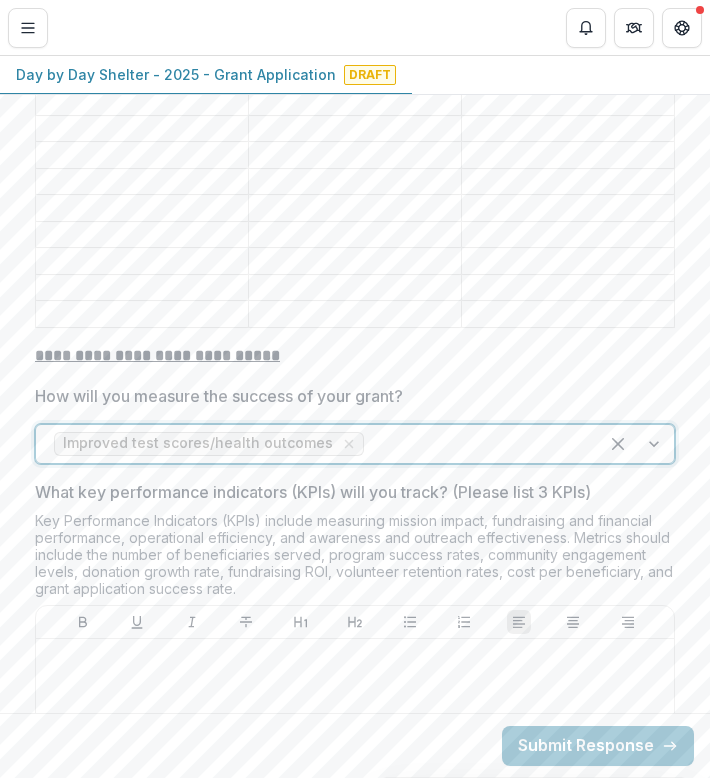 click on "Key Performance Indicators (KPIs) include measuring mission impact, fundraising and financial performance, operational efficiency, and awareness and outreach effectiveness. Metrics should include the number of beneficiaries served, program success rates, community engagement levels, donation growth rate, fundraising ROI, volunteer retention rates, cost per beneficiary, and grant application success rate." at bounding box center (355, 558) 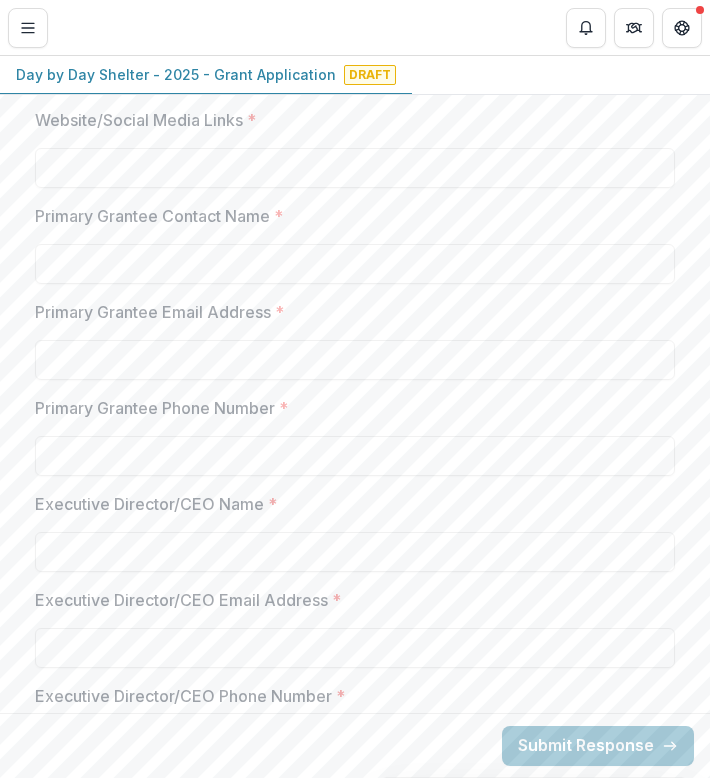 scroll, scrollTop: 0, scrollLeft: 0, axis: both 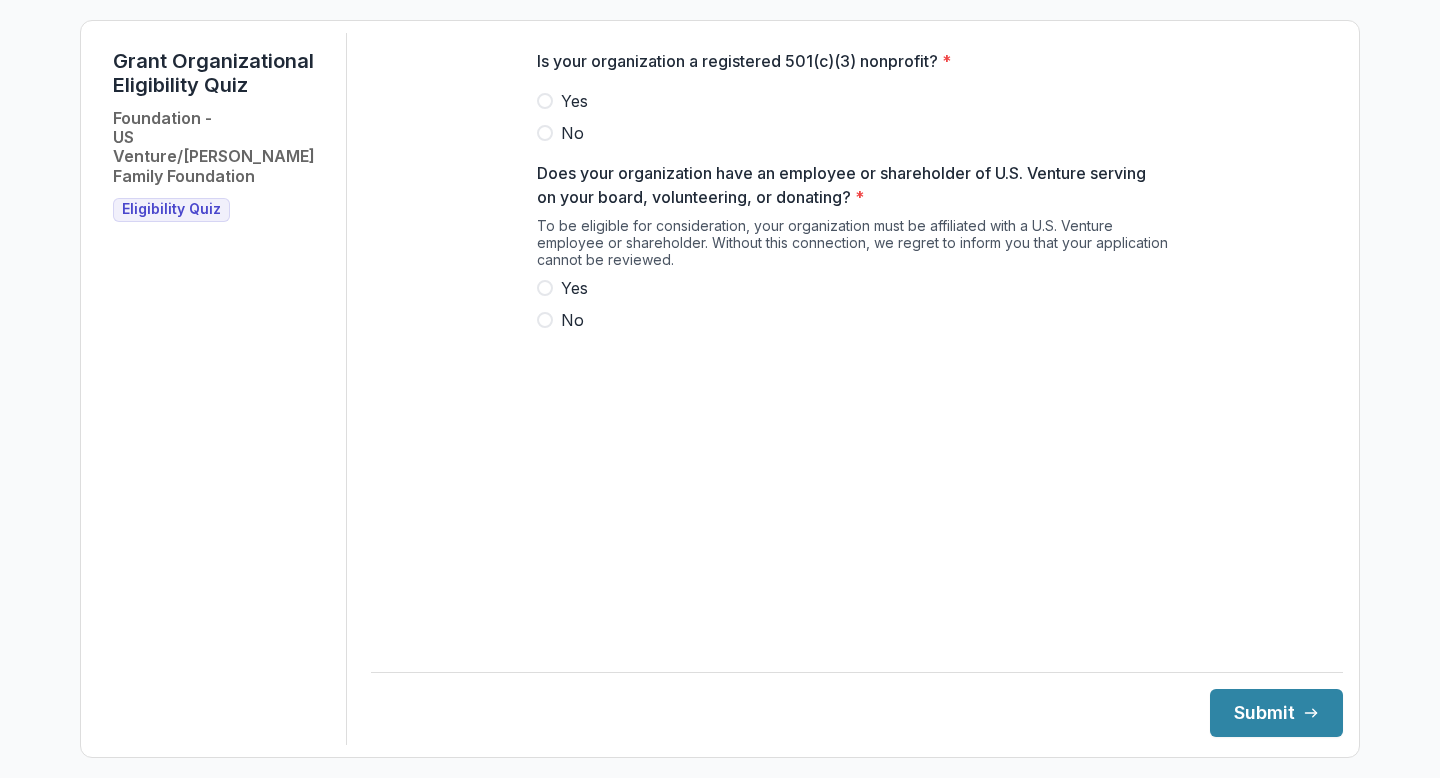 click on "Yes" at bounding box center [574, 101] 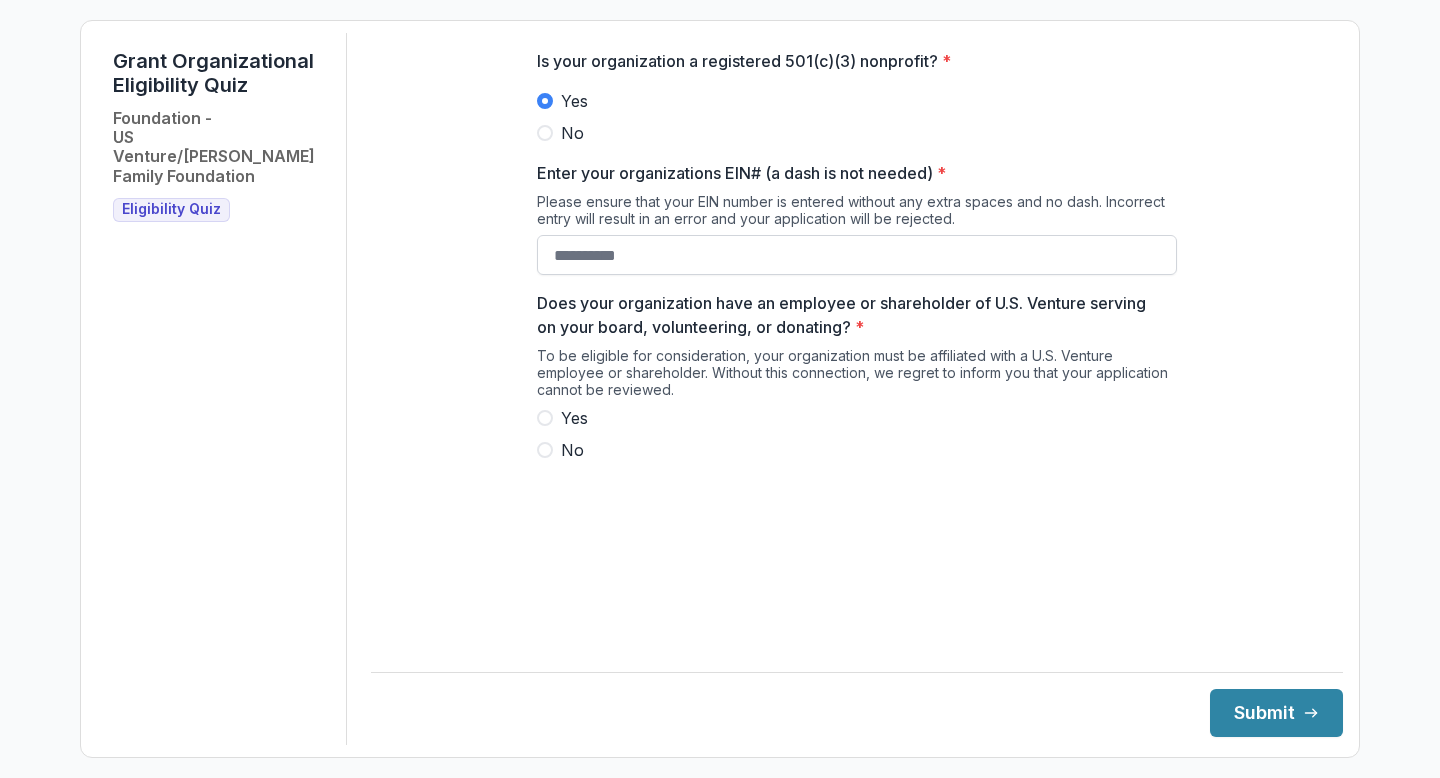 click on "Enter your organizations EIN# (a dash is not needed)  *" at bounding box center [857, 255] 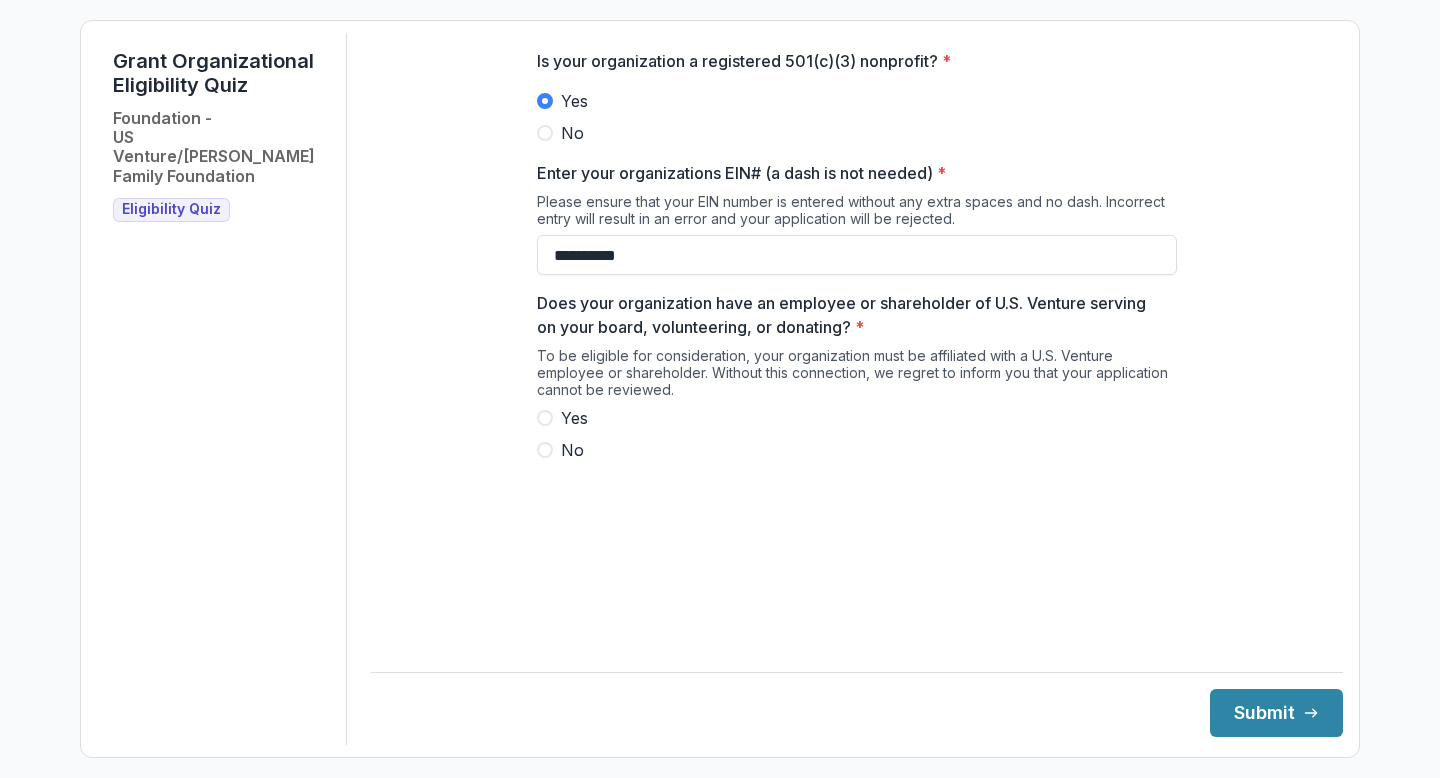 click on "Yes" at bounding box center (574, 418) 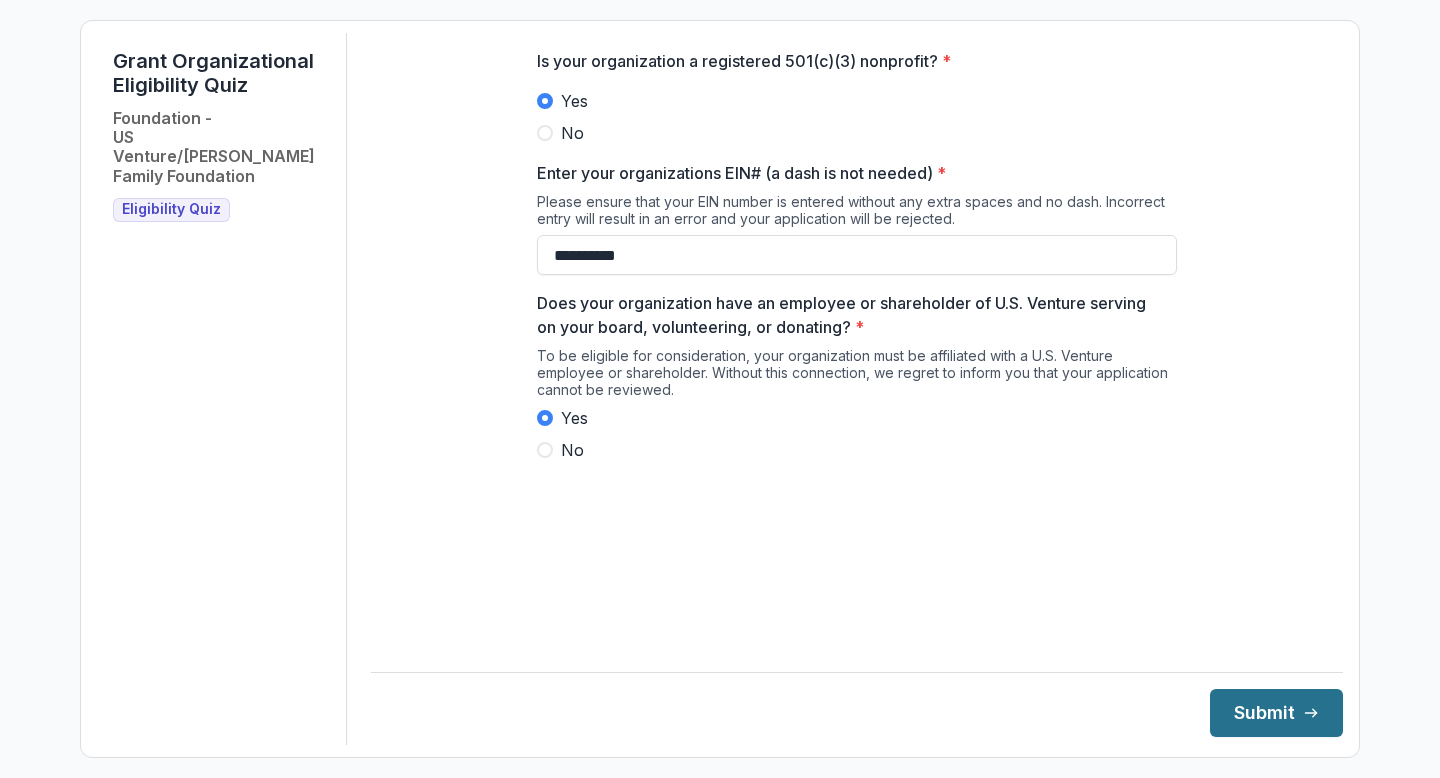 click on "Submit" at bounding box center (1276, 713) 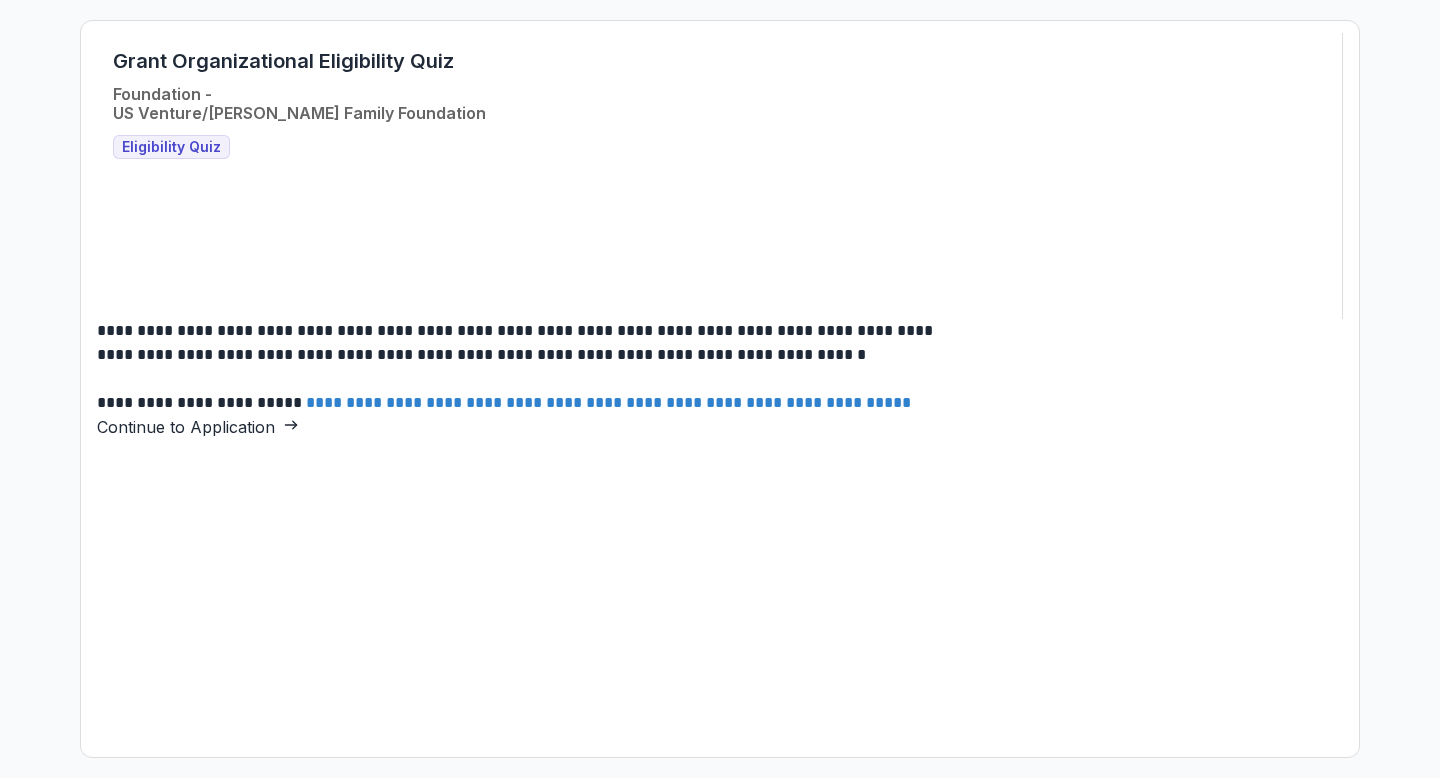 click on "Continue to Application" at bounding box center [198, 427] 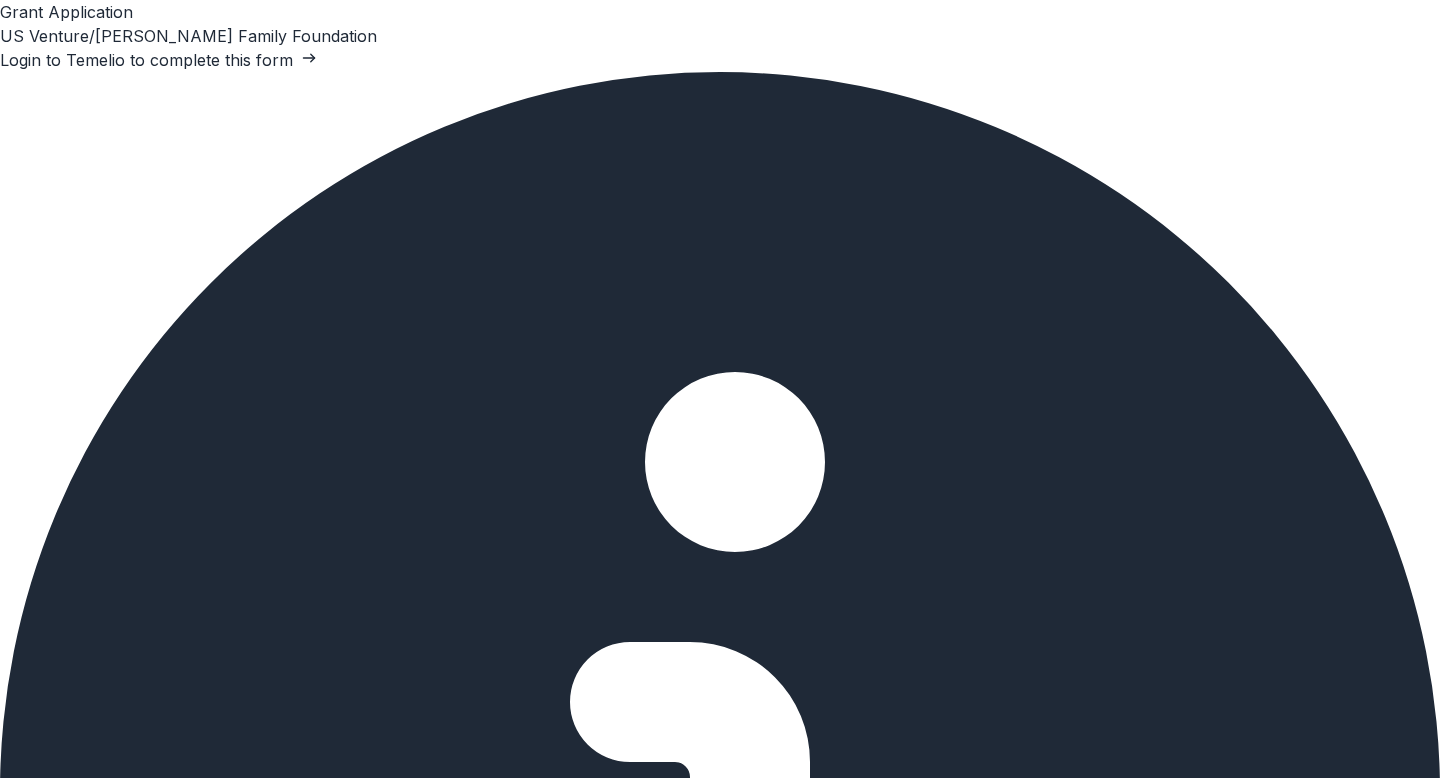 click on "Login to Temelio to complete this form" at bounding box center [158, 60] 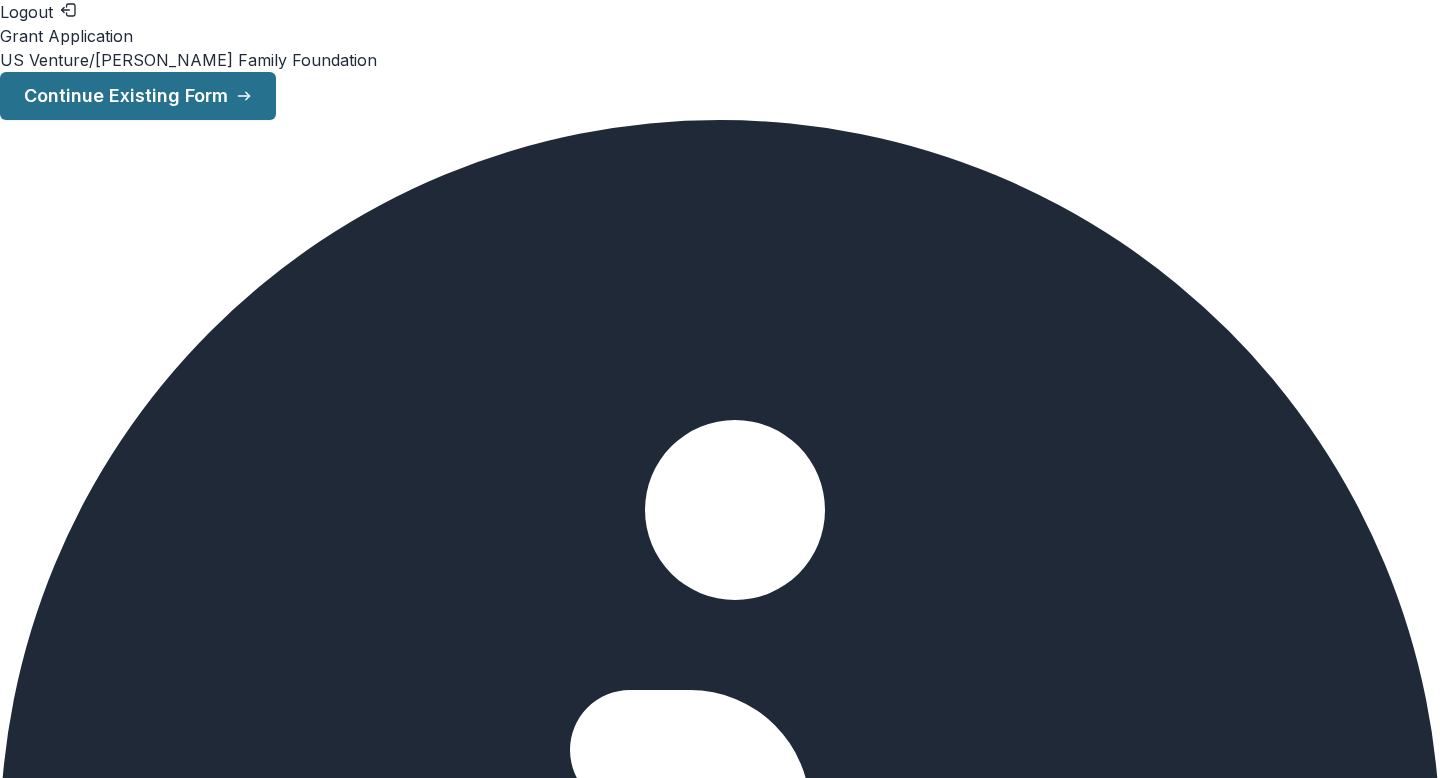 click on "Continue Existing Form" at bounding box center [138, 96] 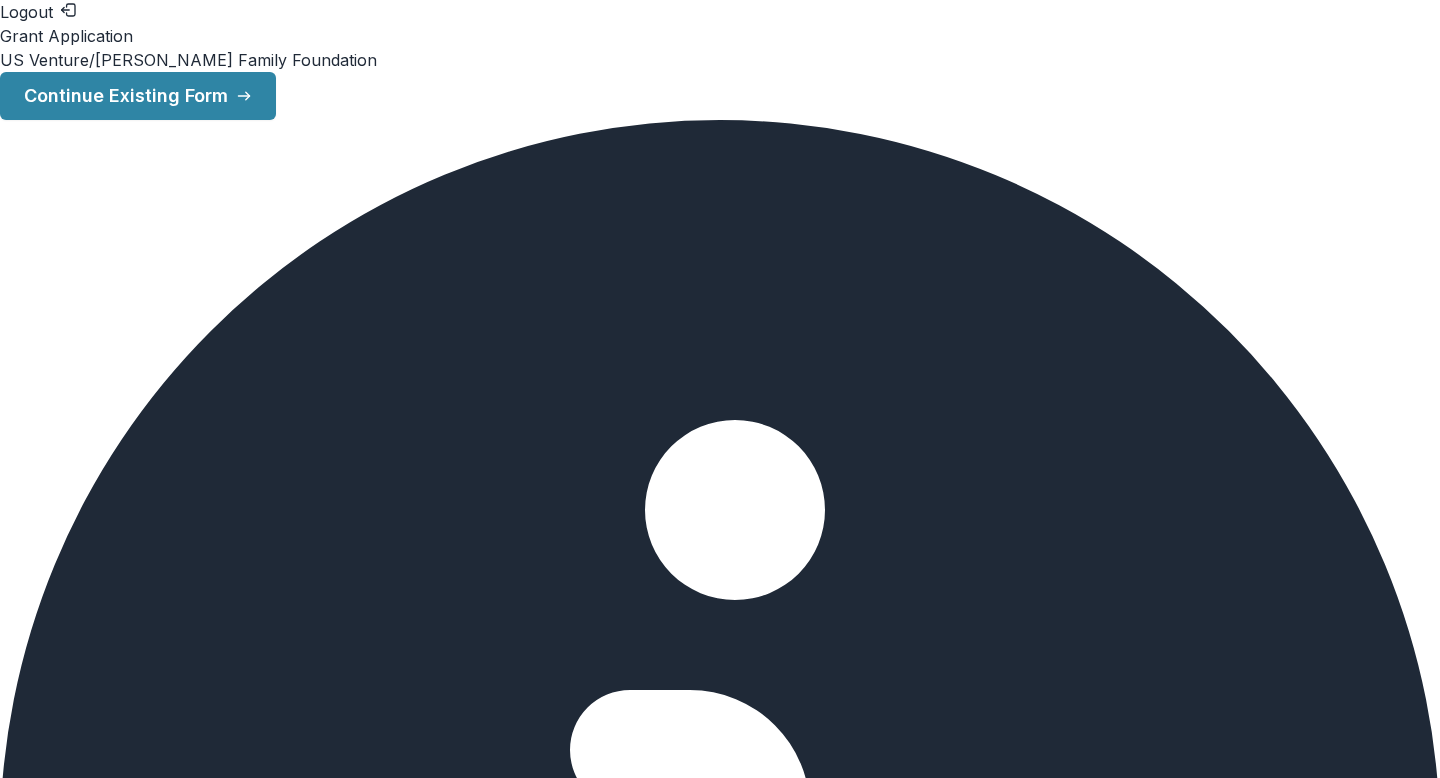 scroll, scrollTop: 252, scrollLeft: 0, axis: vertical 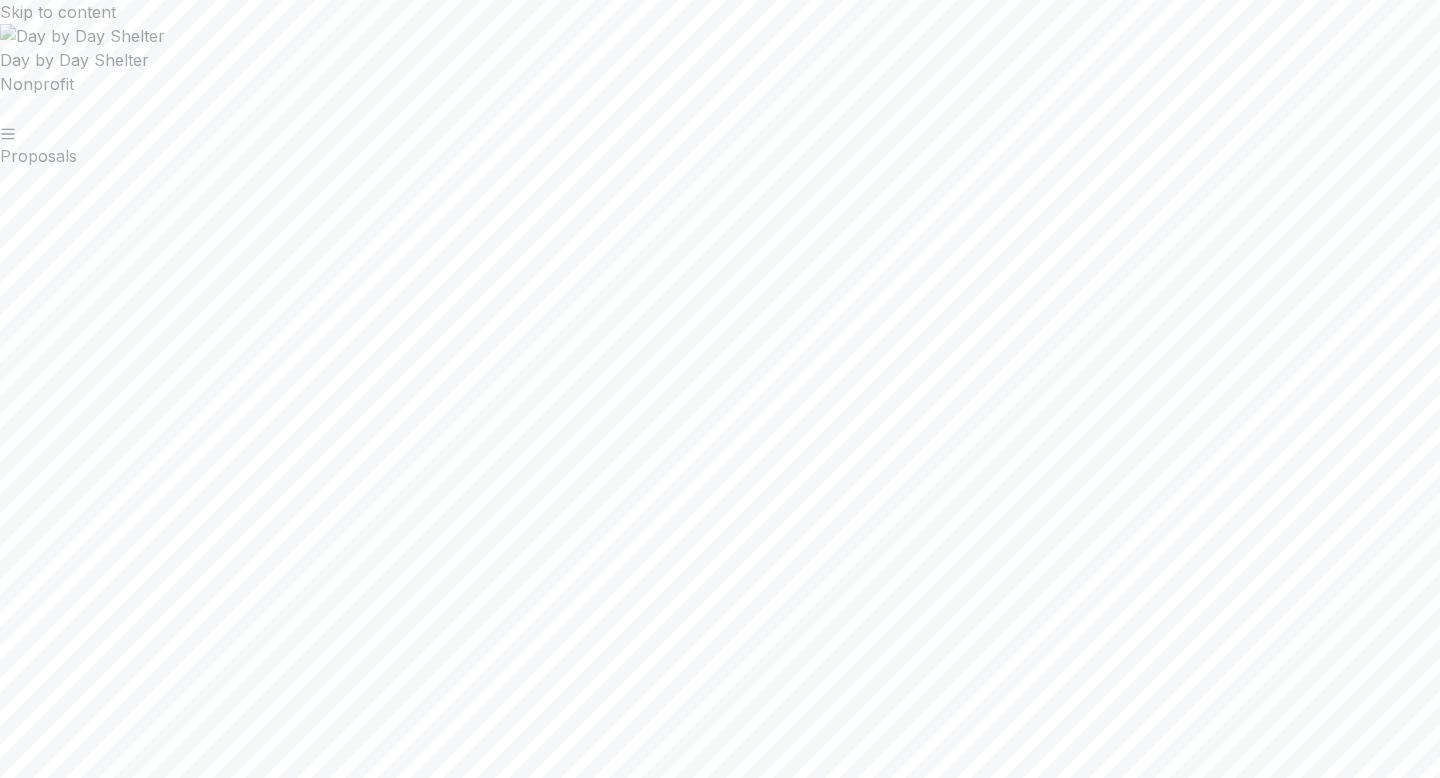 click on "Tasks" at bounding box center [720, 3900] 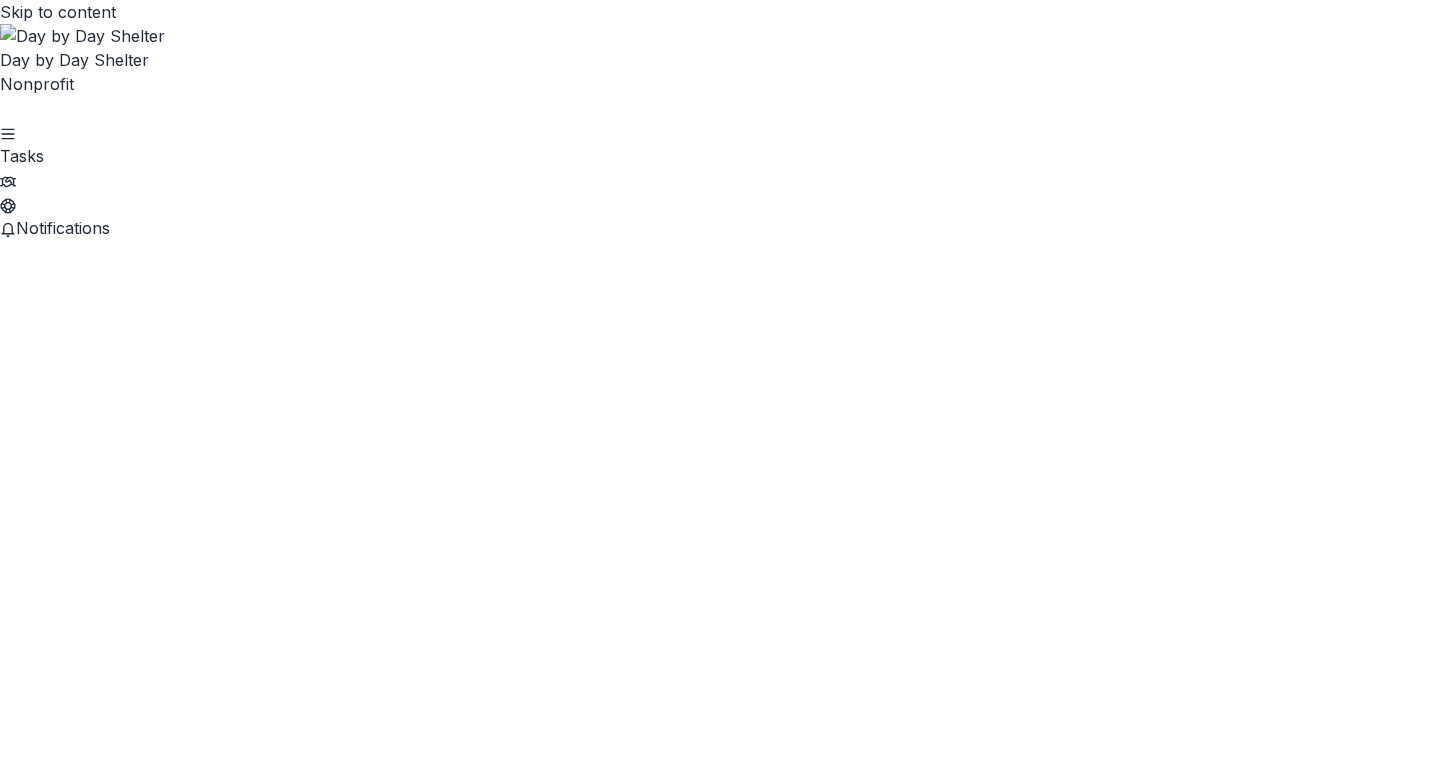 click on "Dashboard" at bounding box center (720, 1692) 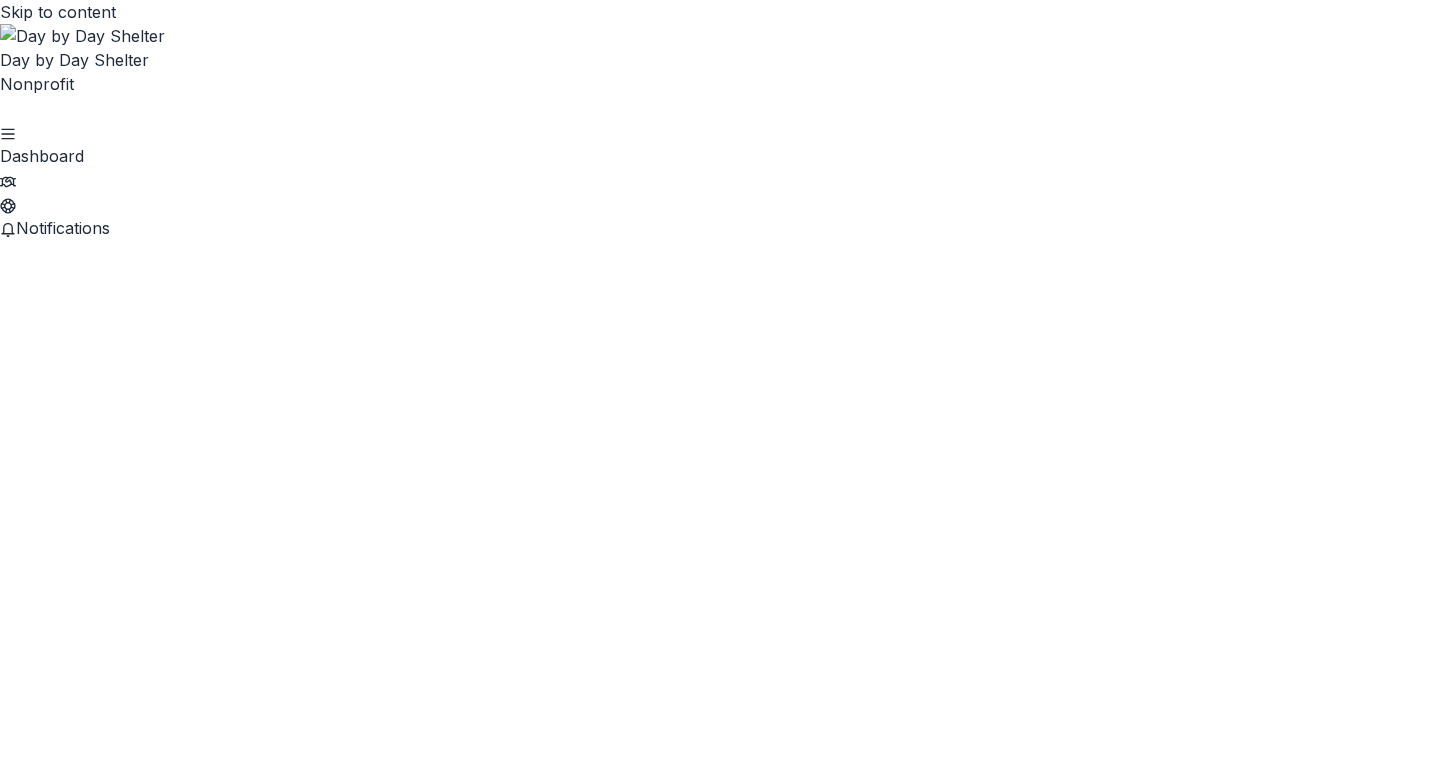scroll, scrollTop: 43, scrollLeft: 0, axis: vertical 